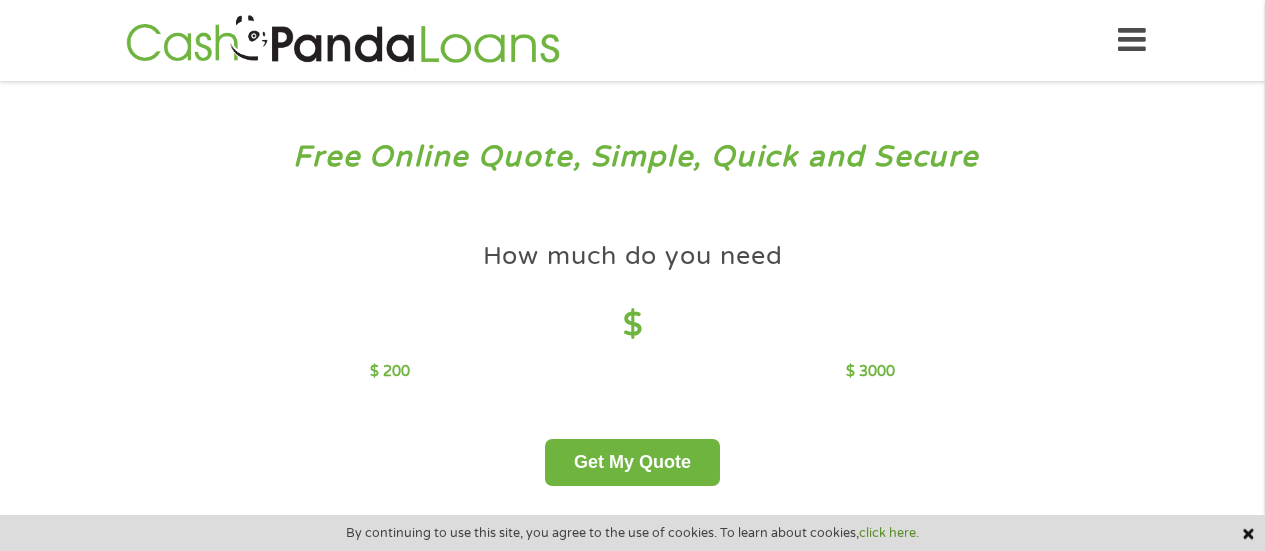scroll, scrollTop: 0, scrollLeft: 0, axis: both 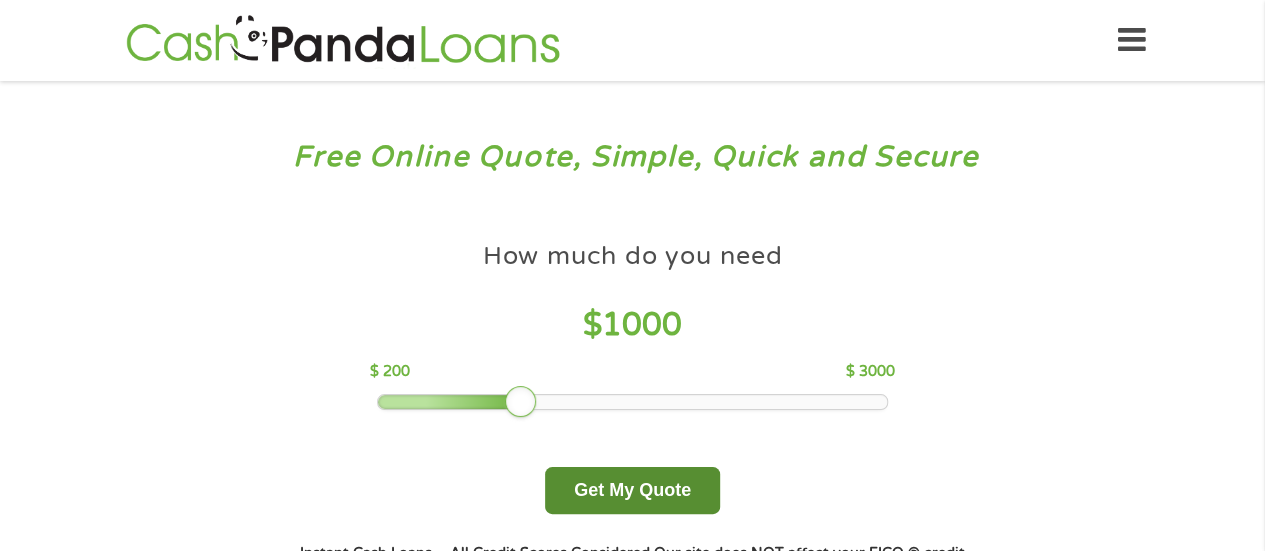 click on "Get My Quote" at bounding box center [632, 490] 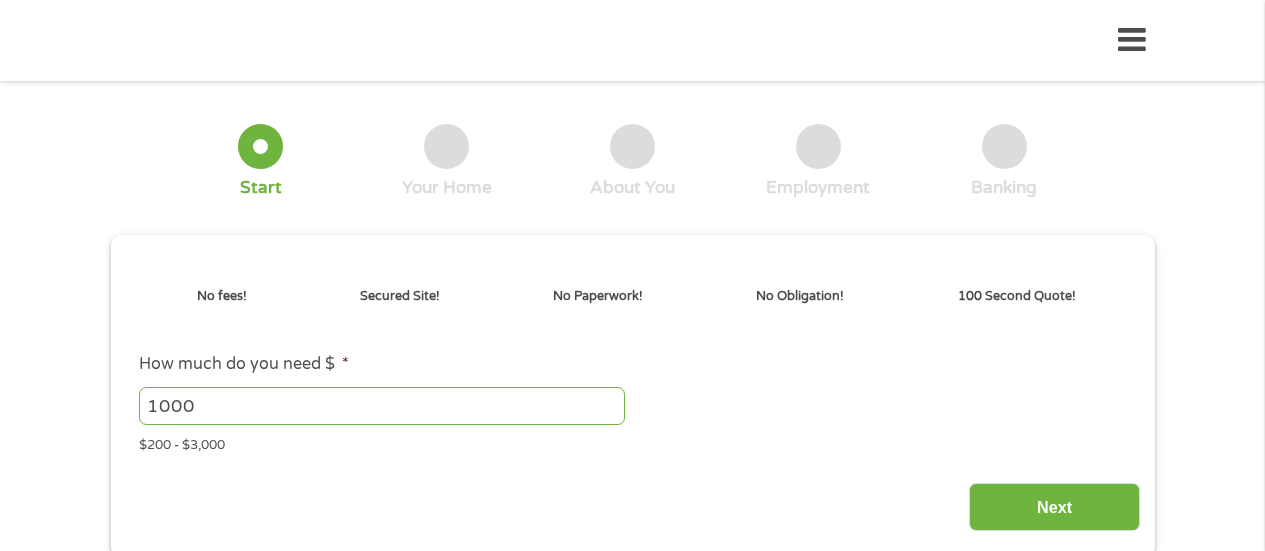 scroll, scrollTop: 0, scrollLeft: 0, axis: both 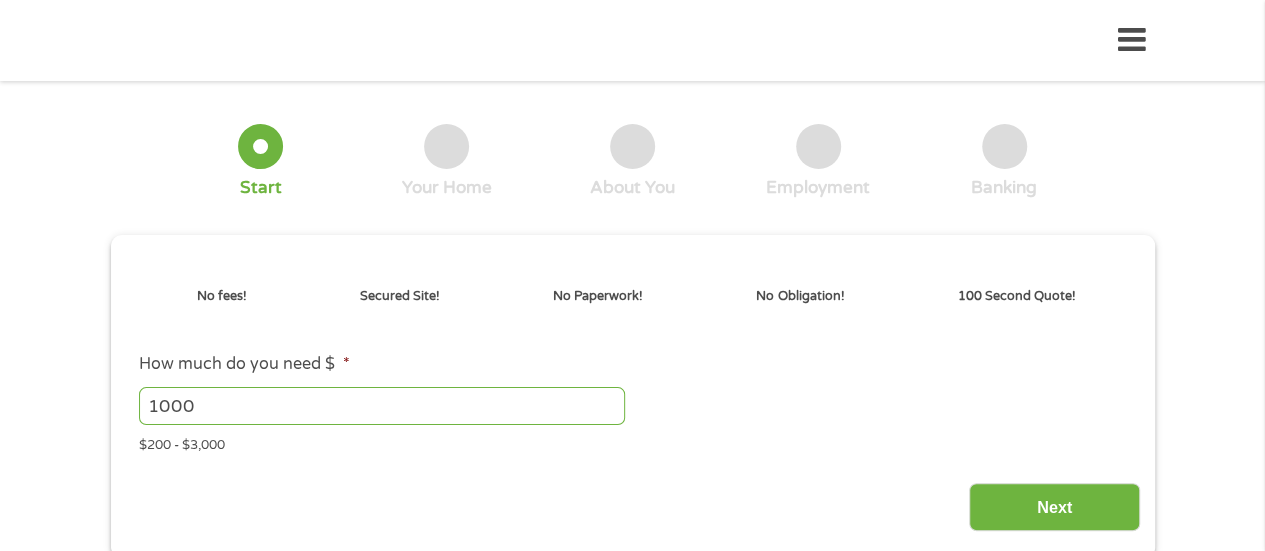 type on "Cj0KCQjwtMHEBhC-ARIsABua5iROS5QlLjWLcpDNmwrpJ7lTCvAbNAQZDk2O-dwfTL5KbkLXfUeK7fgaAvH2EALw_wcB" 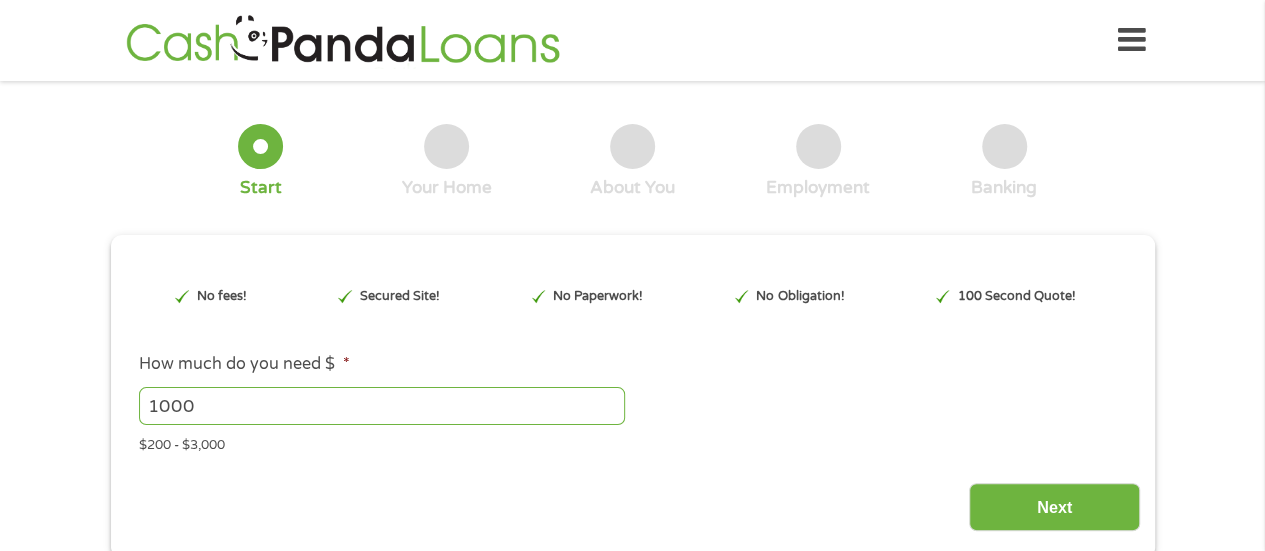 scroll, scrollTop: 0, scrollLeft: 0, axis: both 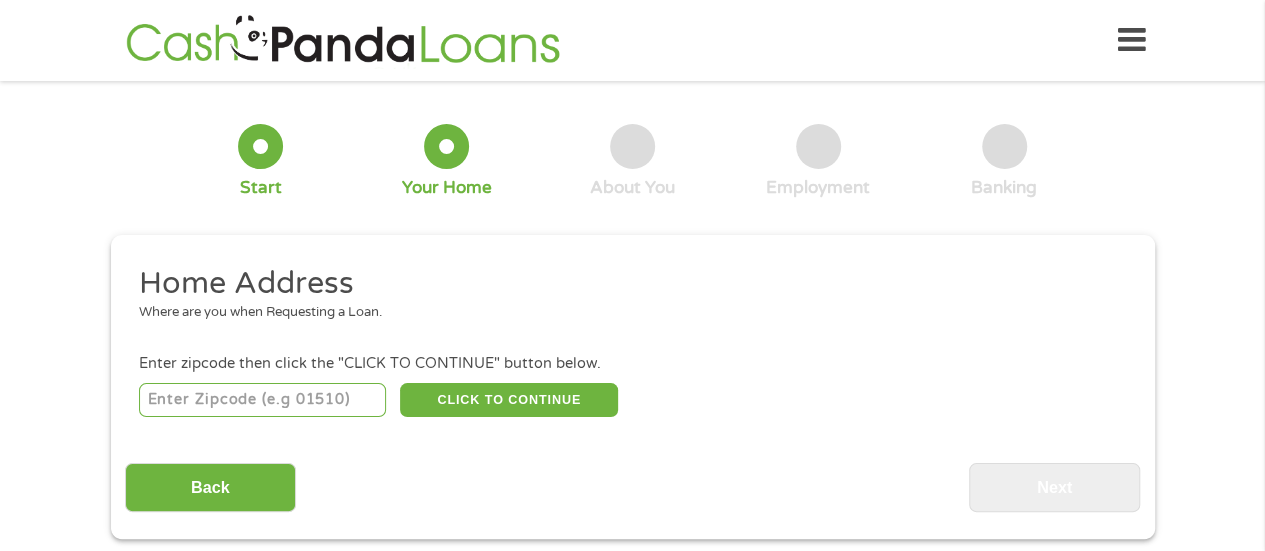 click at bounding box center (262, 400) 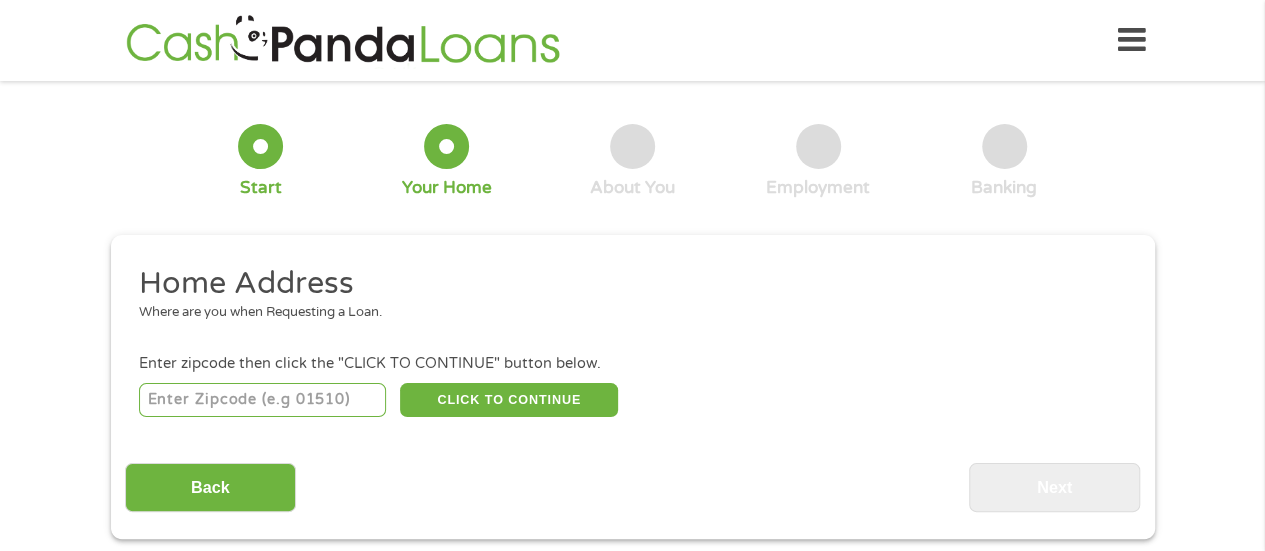 type on "[NUMBER]" 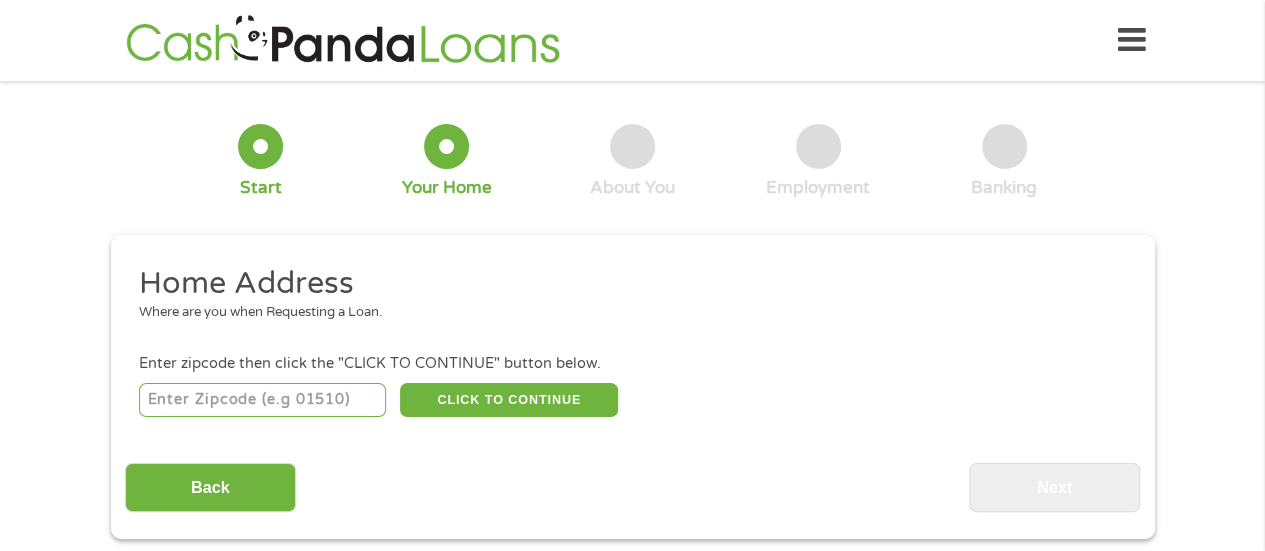 select on "Texas" 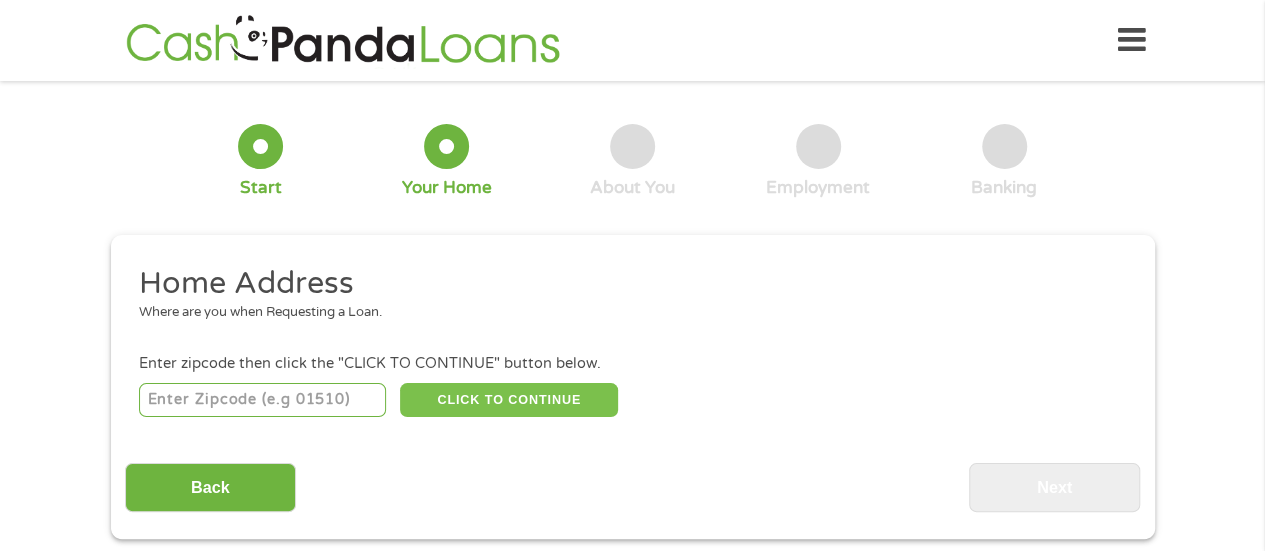 click on "CLICK TO CONTINUE" at bounding box center [509, 400] 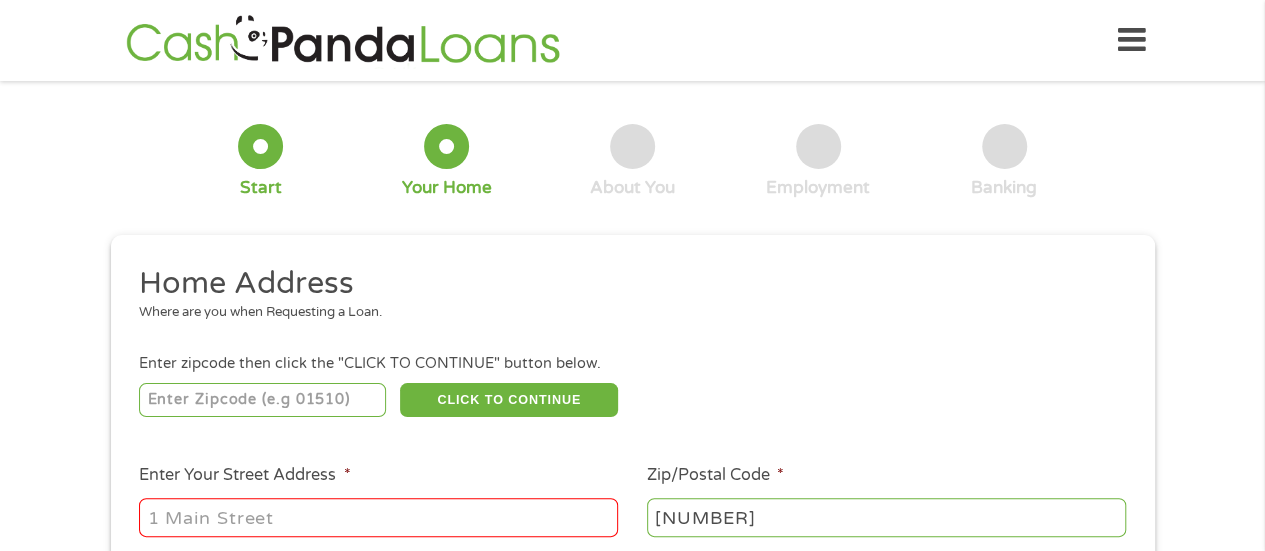 click on "Enter Your Street Address *" at bounding box center [378, 517] 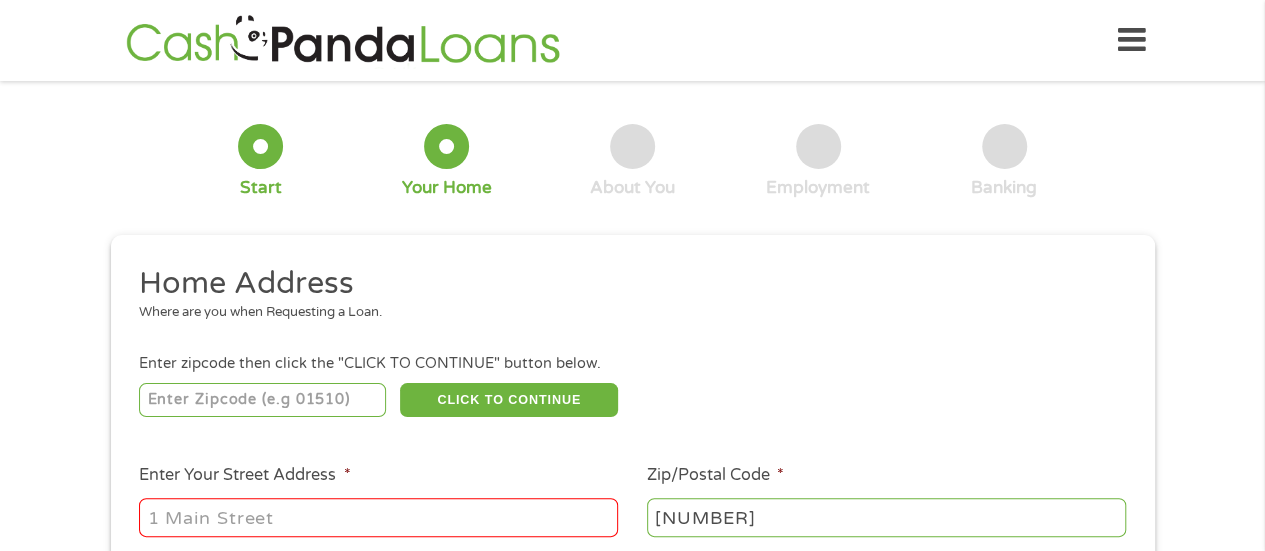 type on "[NUMBER] [STREET]" 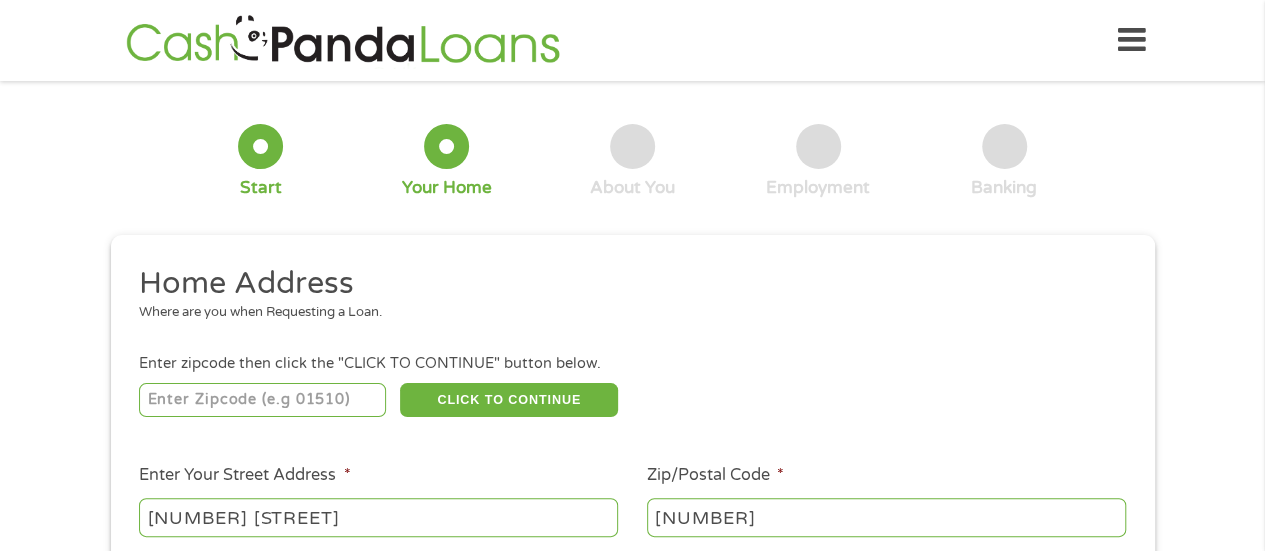 click on "1 Start 2 Your Home 3 About You 4 Employment 5 Banking 6 This field is hidden when viewing the form gclid Cj0KCQjwtMHEBhC-ARIsABua5iROS5QlLjWLcpDNmwrpJ7lTCvAbNAQZDk2O-dwfTL5KbkLXfUeK7fgaAvH2EALw_wcB This field is hidden when viewing the form Referrer https://www.cashpandaloans.com/?medium=adwords&source=adwords&campaign=[CAMPAIGN_ID]&adgroup=[AD_GROUP_ID]&creative=[CREATIVE_ID]&position&keyword=payday%20loans&utm_term=%7Bsearchterm%7D&matchtype=%7Bterm%7D&device=c&network=g&gad_source=1&gad_campaignid=[CAMPAIGN_ID]&gbraid=0AAAAABxw2IifllmmwWz8D9izT-EheBplL&gclid=Cj0KCQjwtMHEBhC-ARIsABua5iROS5QlLjWLcpDNmwrpJ7lTCvAbNAQZDk2O-dwfTL5KbkLXfUeK7fgaAvH2EALw_wcB This field is hidden when viewing the form Source adwords This field is hidden when viewing the form Campaign [CAMPAIGN_ID] This field is hidden when viewing the form Medium adwords This field is hidden when viewing the form adgroup keyword" at bounding box center (632, 497) 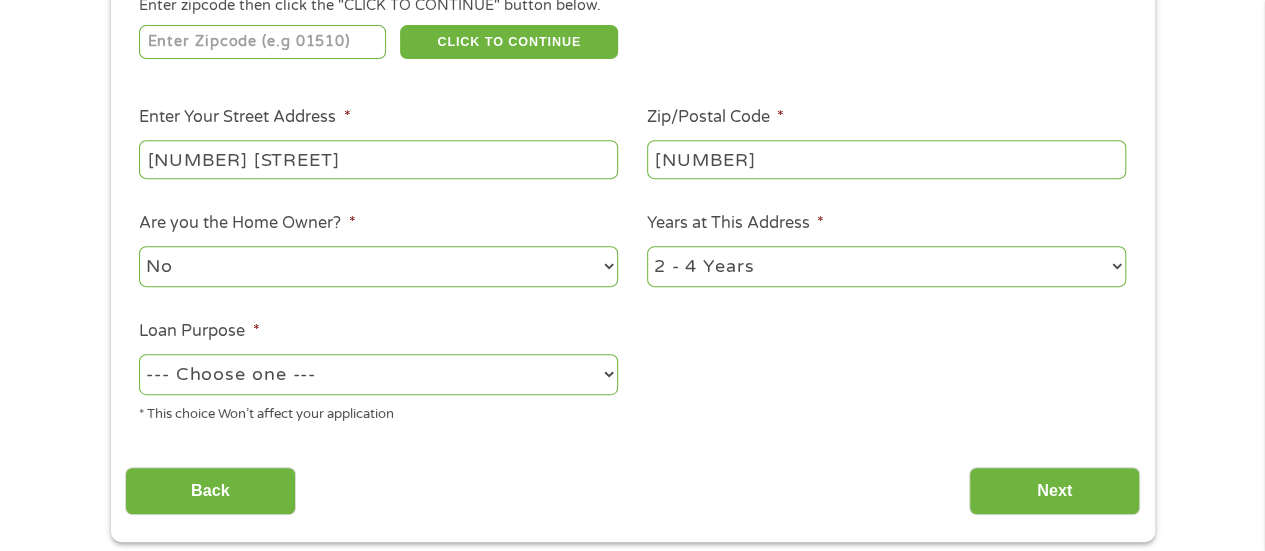 scroll, scrollTop: 360, scrollLeft: 0, axis: vertical 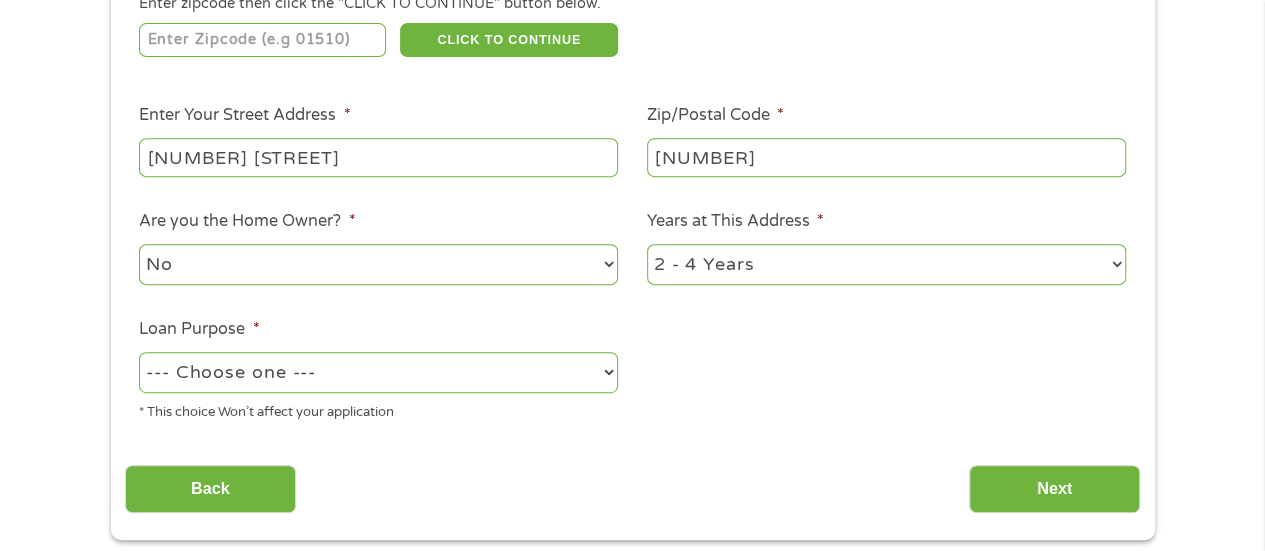 click on "1 Year or less 1 - 2 Years 2 - 4 Years Over 4 Years" at bounding box center [886, 264] 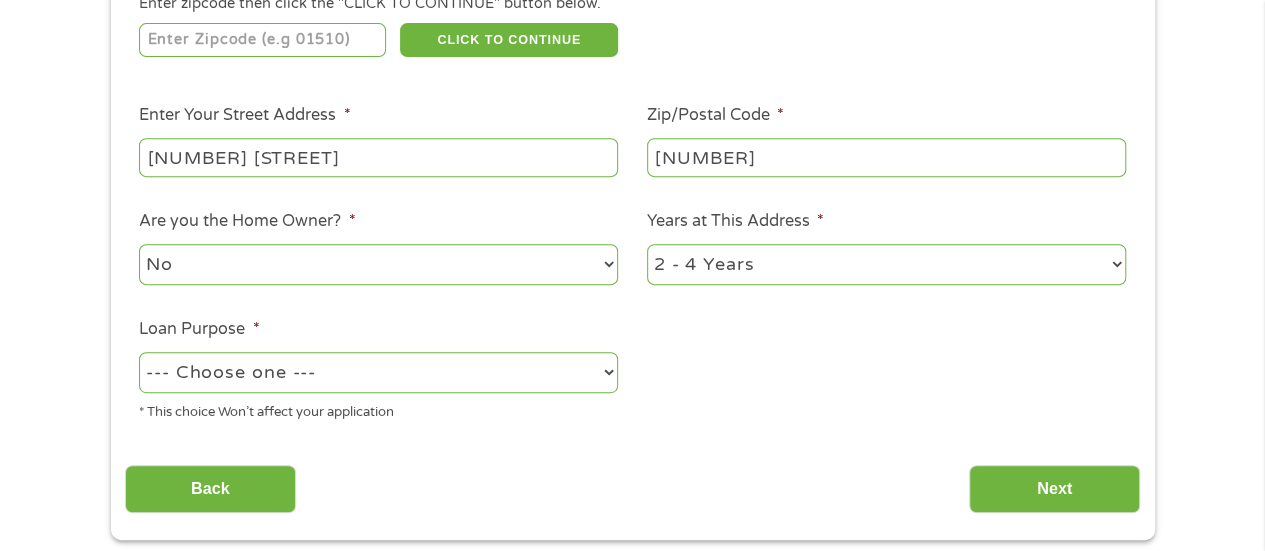 select on "12months" 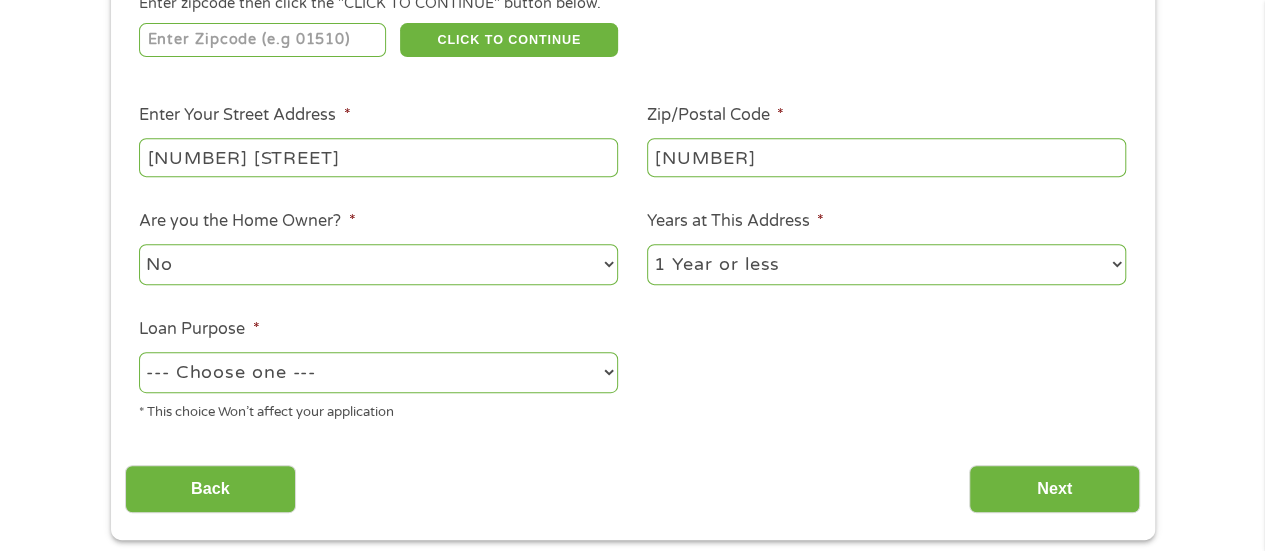 click on "1 Year or less 1 - 2 Years 2 - 4 Years Over 4 Years" at bounding box center [886, 264] 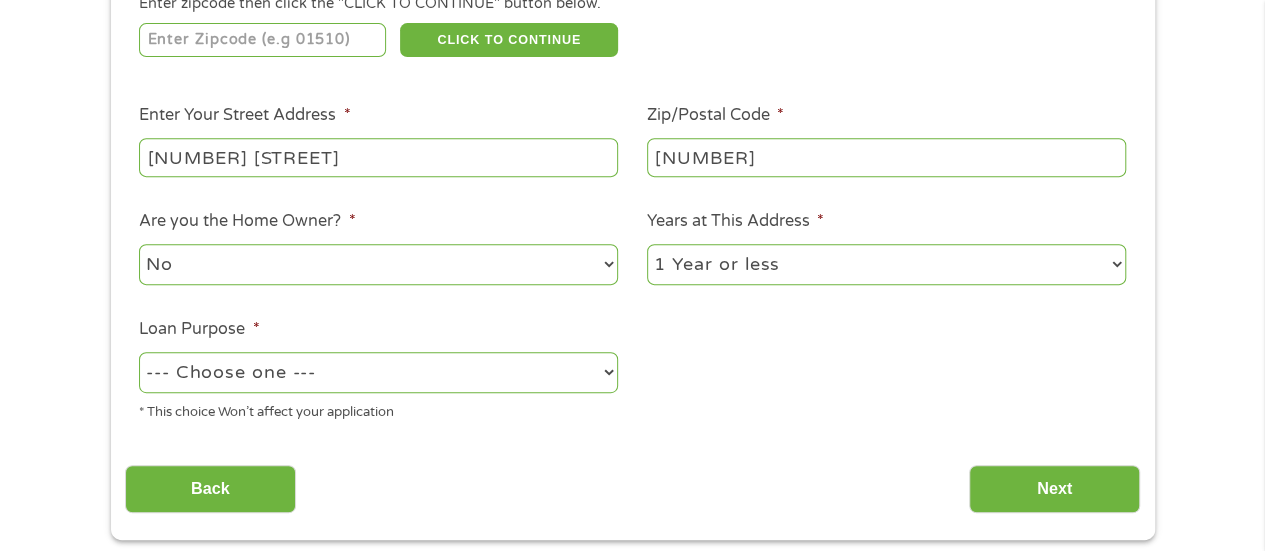 select on "paybills" 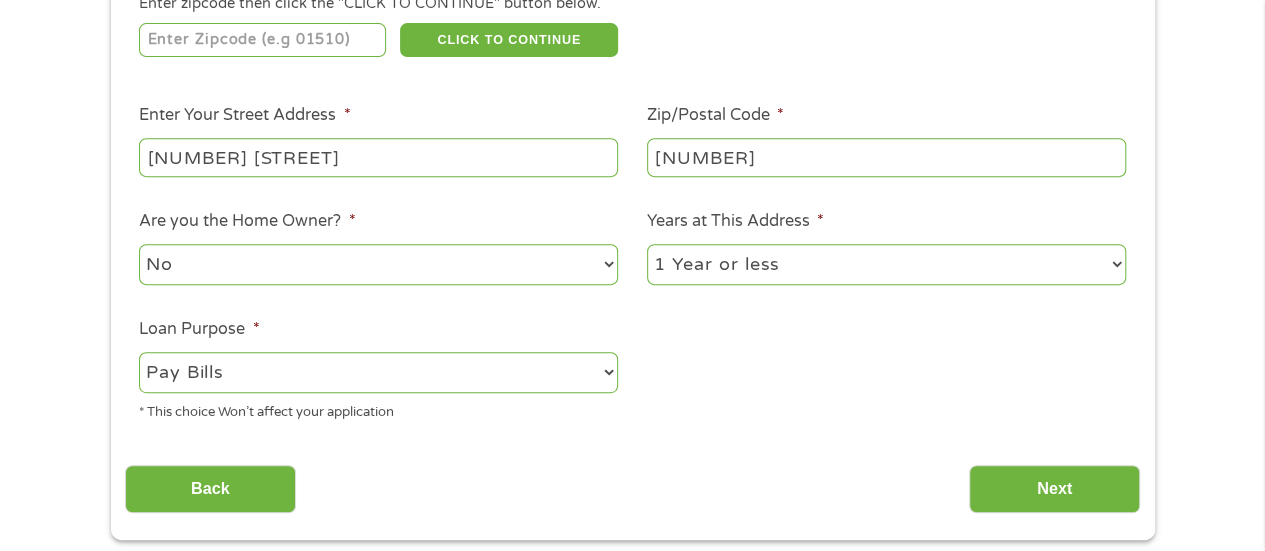 click on "--- Choose one --- Pay Bills Debt Consolidation Home Improvement Major Purchase Car Loan Short Term Cash Medical Expenses Other" at bounding box center (378, 372) 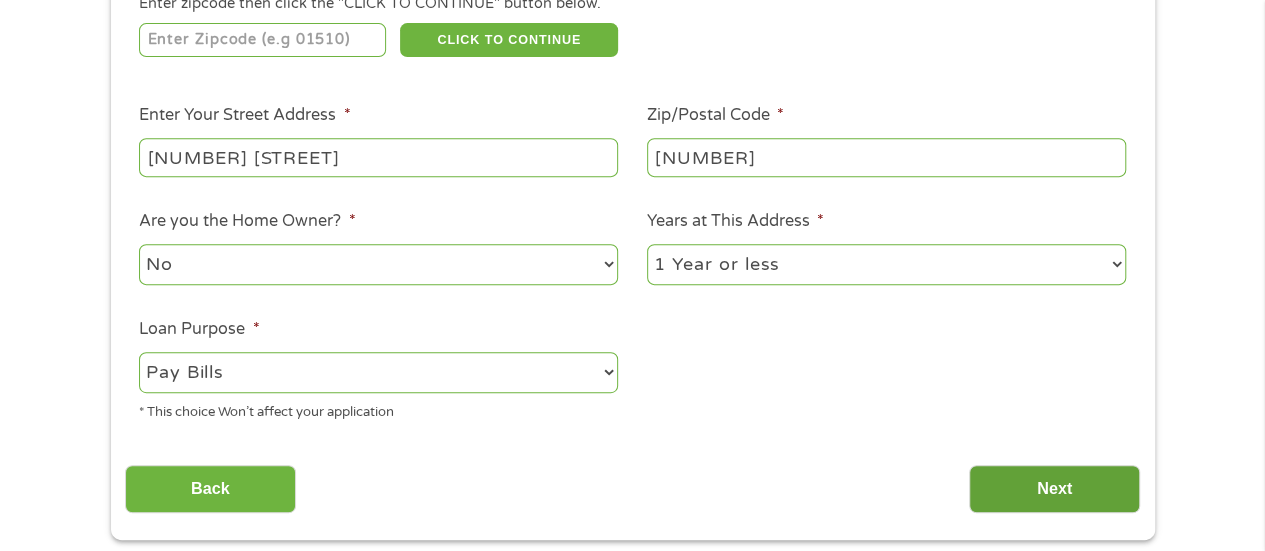 click on "Next" at bounding box center (1054, 489) 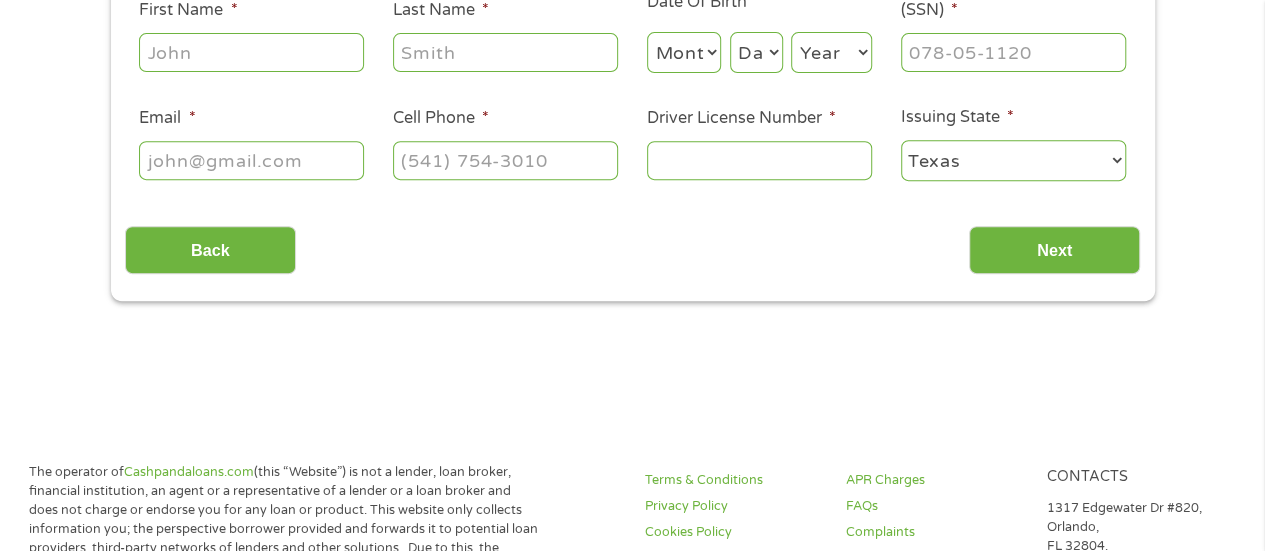 scroll, scrollTop: 8, scrollLeft: 8, axis: both 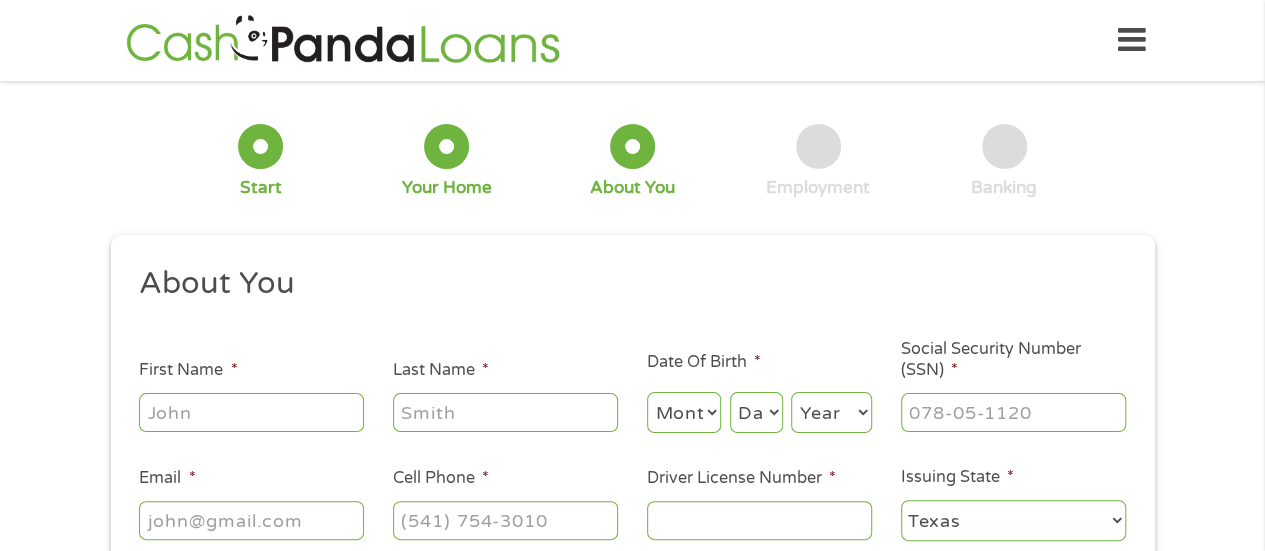 click on "First Name *" at bounding box center [251, 412] 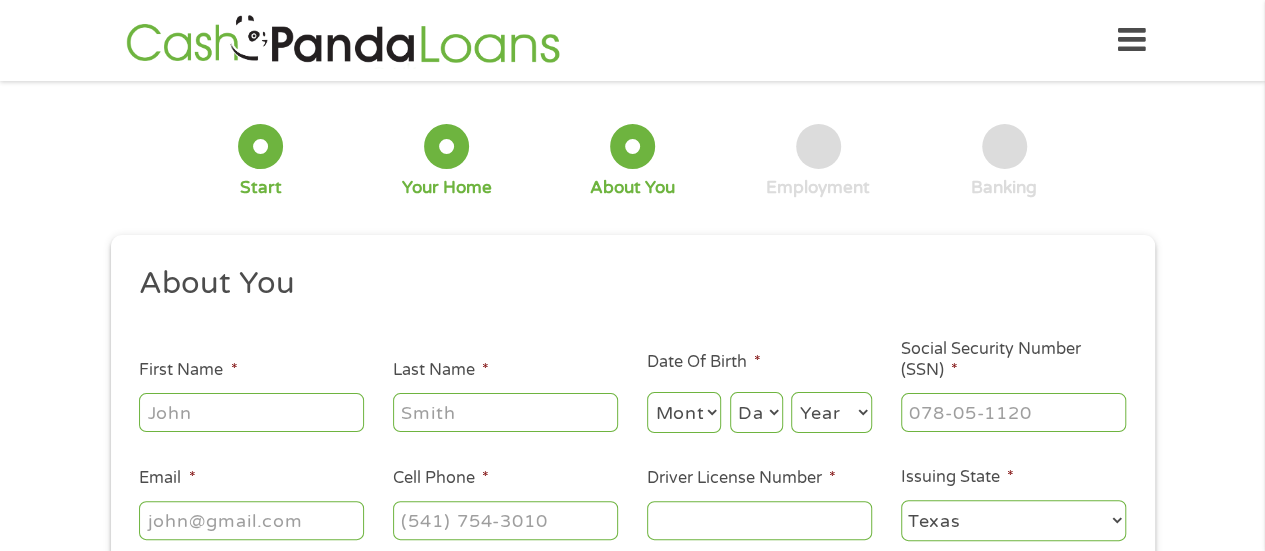 type on "[FIRST]" 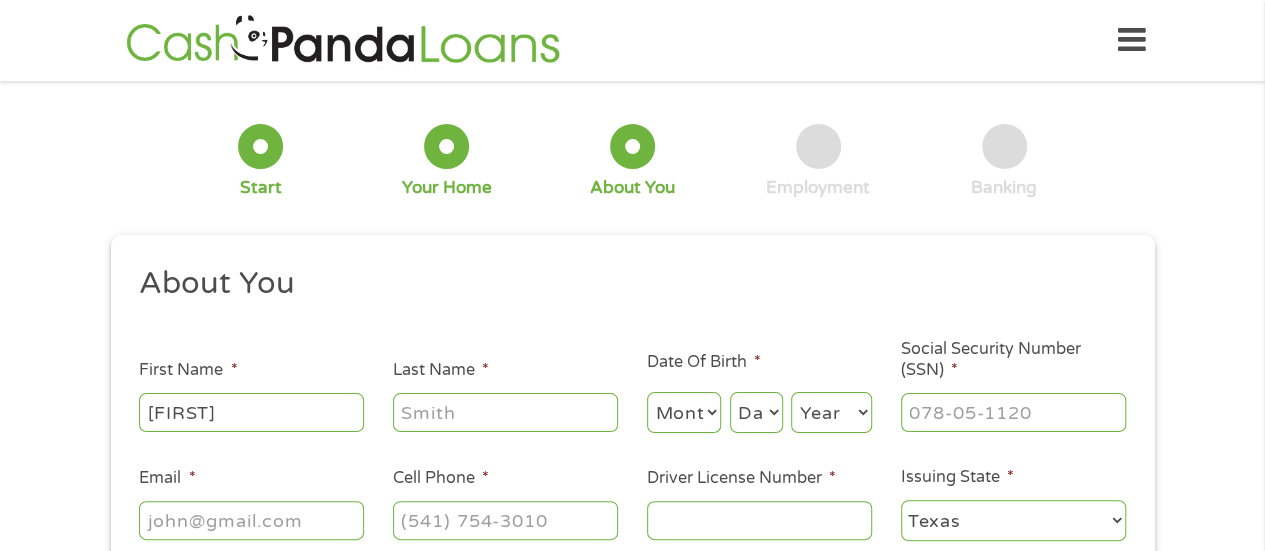 type on "[LAST]" 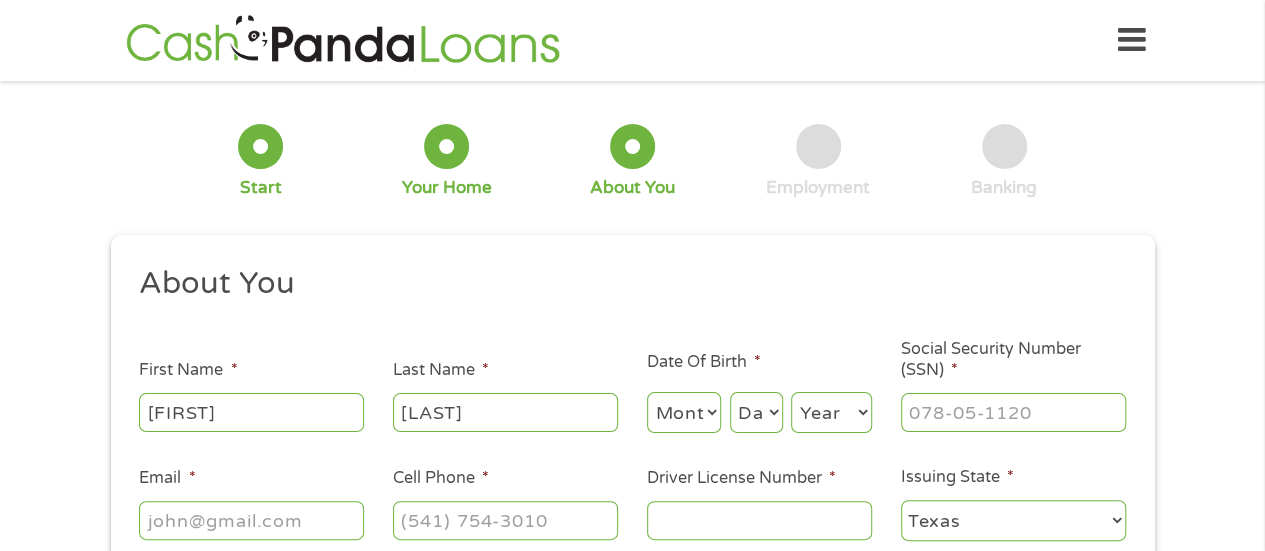 type on "[EMAIL]" 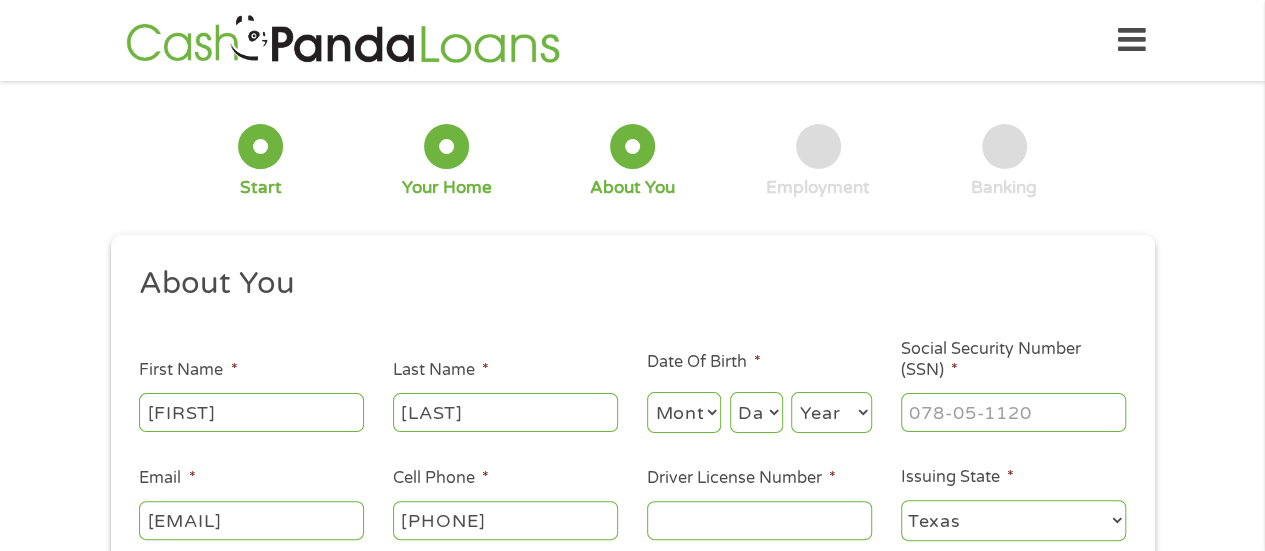 type on "[PHONE]" 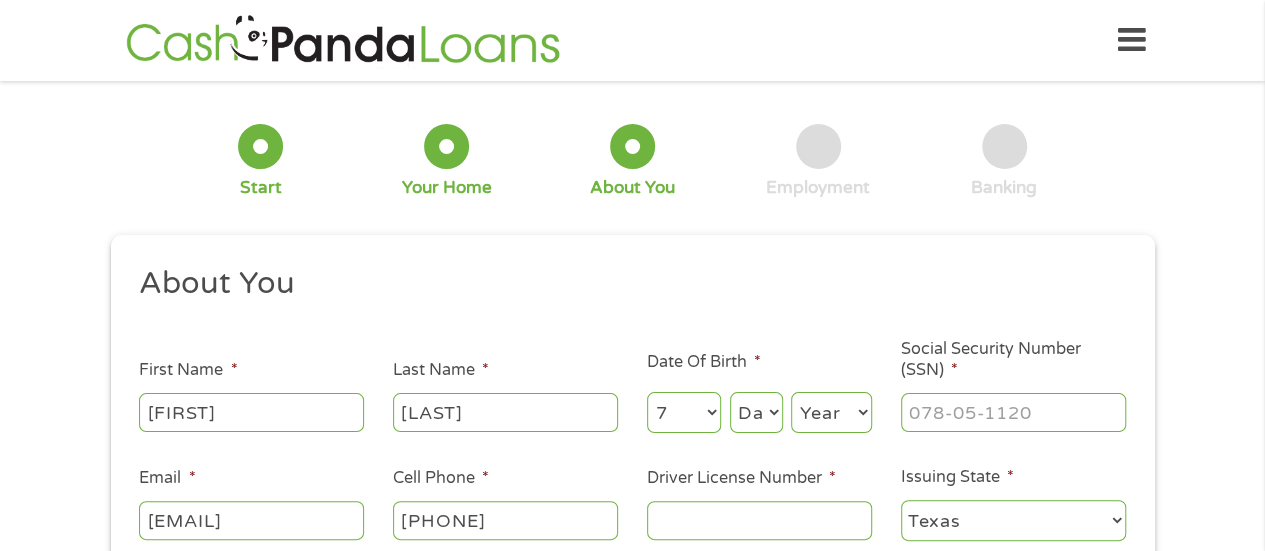 click on "Month 1 2 3 4 5 6 7 8 9 10 11 12" at bounding box center [684, 412] 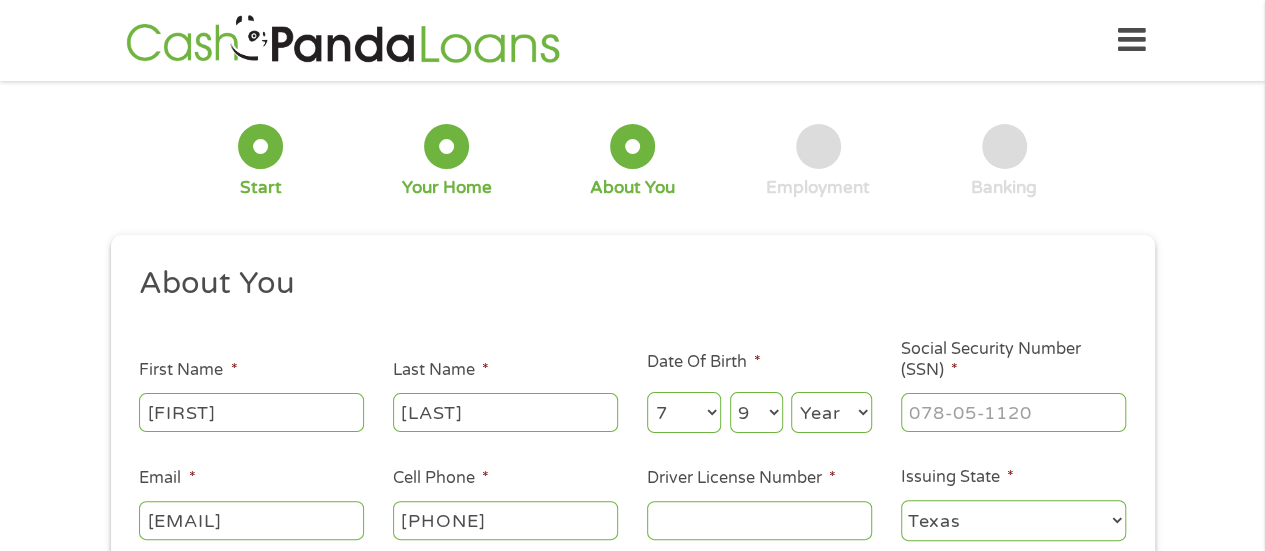 click on "Day 1 2 3 4 5 6 7 8 9 10 11 12 13 14 15 16 17 18 19 20 21 22 23 24 25 26 27 28 29 30 31" at bounding box center (756, 412) 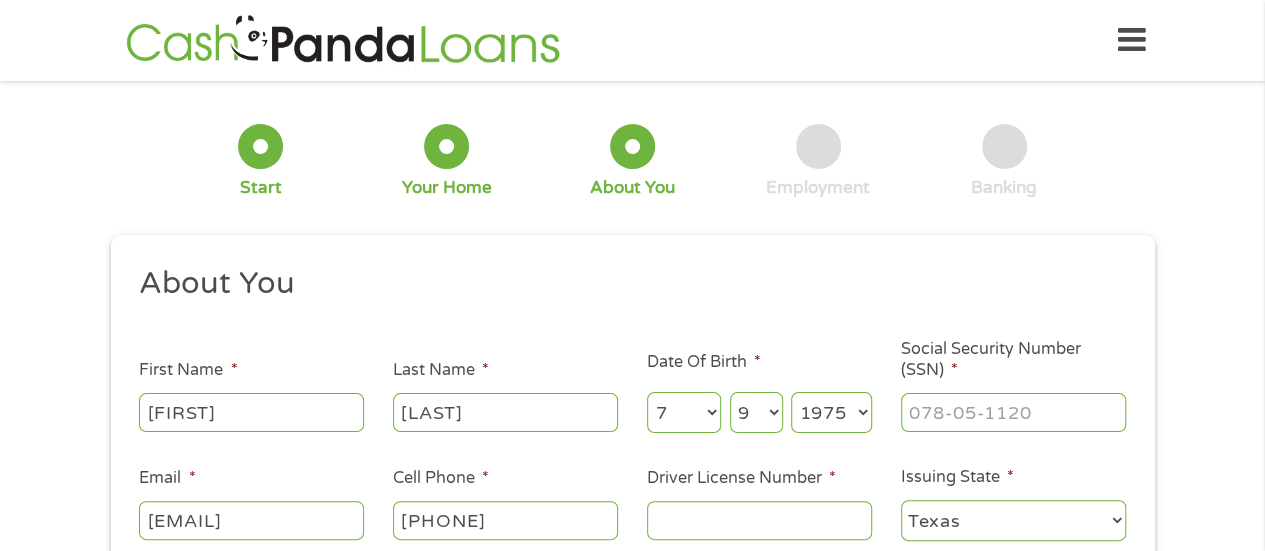 click on "Year 2007 2006 2005 2004 2003 2002 2001 2000 1999 1998 1997 1996 1995 1994 1993 1992 1991 1990 1989 1988 1987 1986 1985 1984 1983 1982 1981 1980 1979 1978 1977 1976 1975 1974 1973 1972 1971 1970 1969 1968 1967 1966 1965 1964 1963 1962 1961 1960 1959 1958 1957 1956 1955 1954 1953 1952 1951 1950 1949 1948 1947 1946 1945 1944 1943 1942 1941 1940 1939 1938 1937 1936 1935 1934 1933 1932 1931 1930 1929 1928 1927 1926 1925 1924 1923 1922 1921 1920" at bounding box center [831, 412] 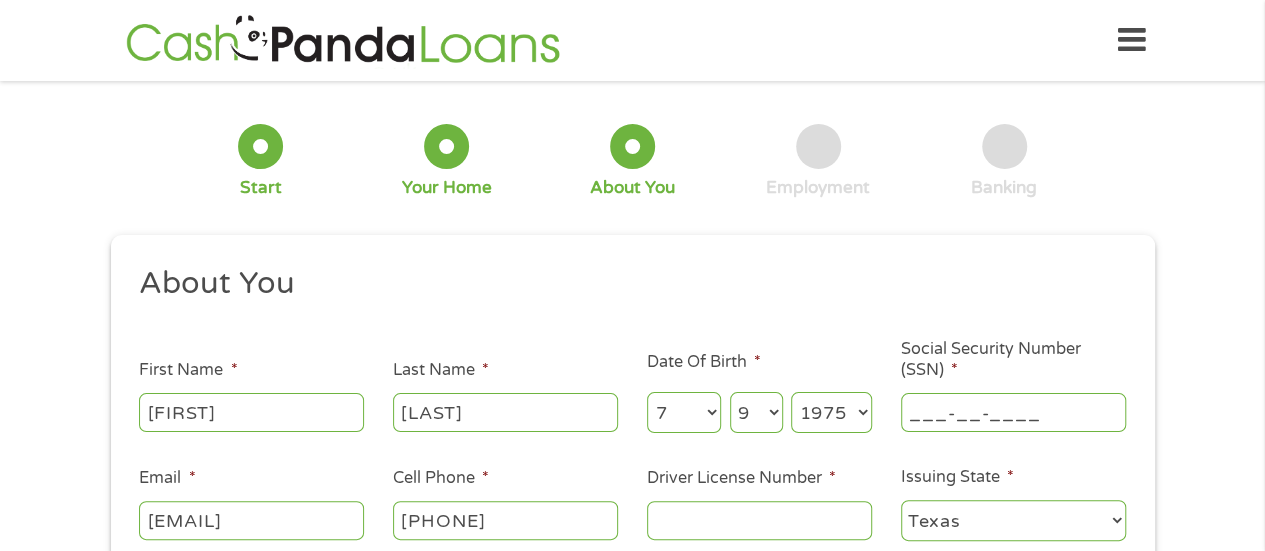 click on "___-__-____" at bounding box center [1013, 412] 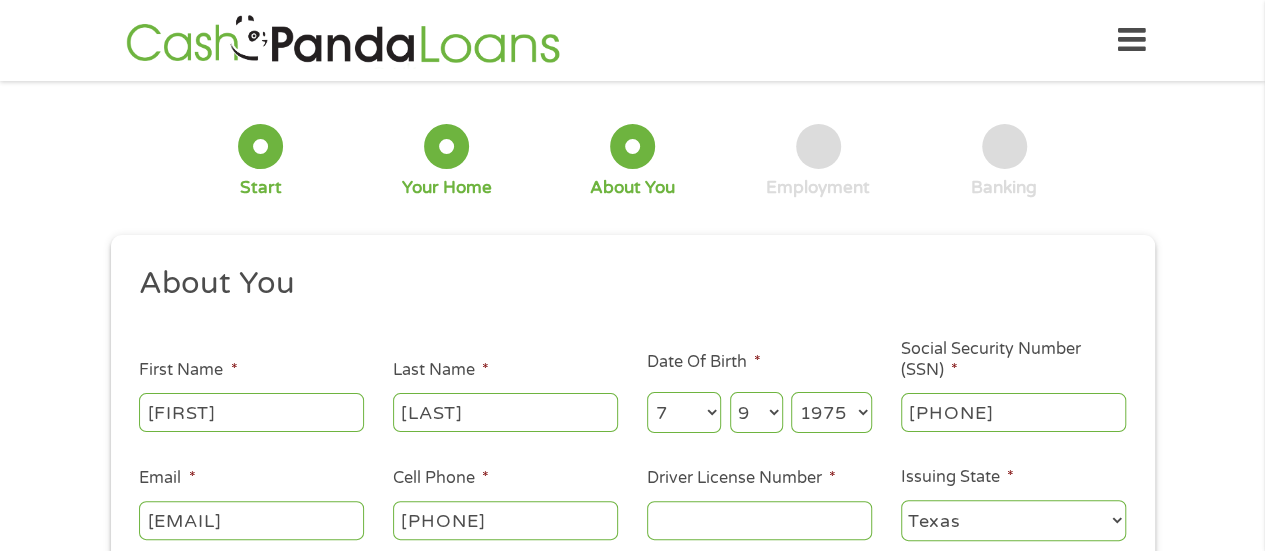 type on "[PHONE]" 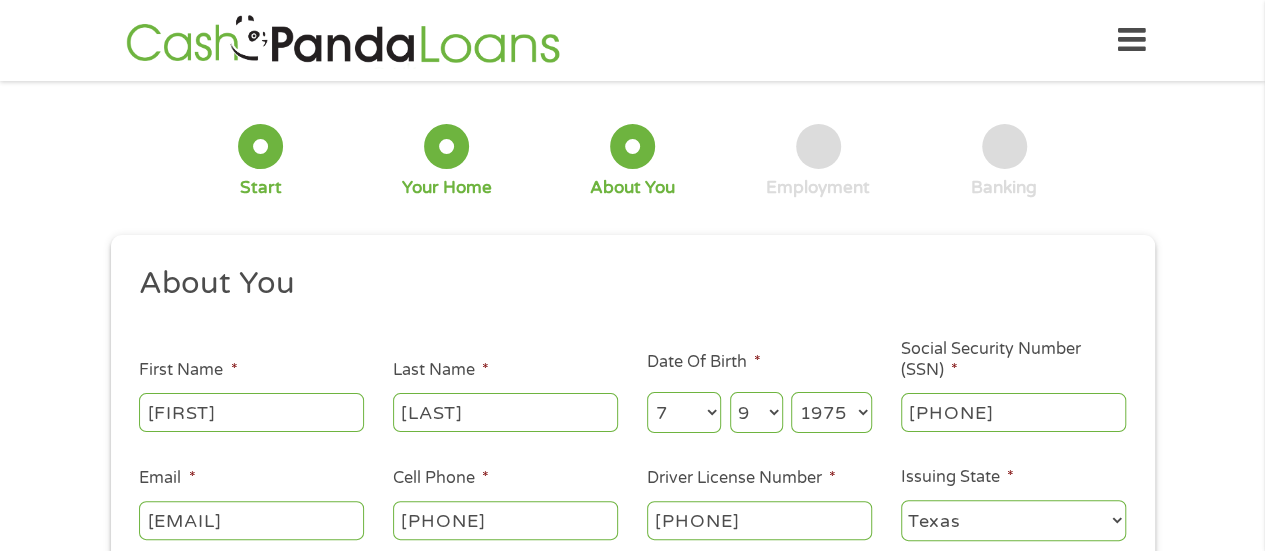 type on "[PHONE]" 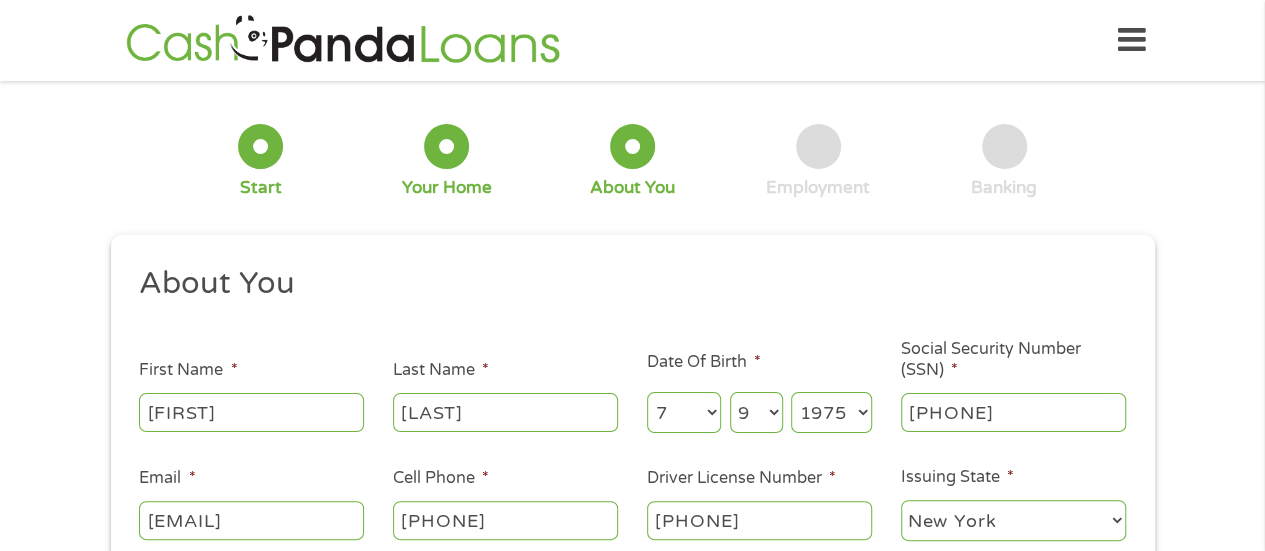 click on "Alabama Alaska Arizona Arkansas California Colorado Connecticut Delaware District of Columbia Florida Georgia Hawaii Idaho Illinois Indiana Iowa Kansas Kentucky Louisiana Maine Maryland Massachusetts Michigan Minnesota Mississippi Missouri Montana Nebraska Nevada New Hampshire New Jersey New Mexico New York North Carolina North Dakota Ohio Oklahoma Oregon Pennsylvania Rhode Island South Carolina South Dakota Tennessee Texas Utah Vermont Virginia Washington West Virginia Wisconsin Wyoming" at bounding box center (1013, 520) 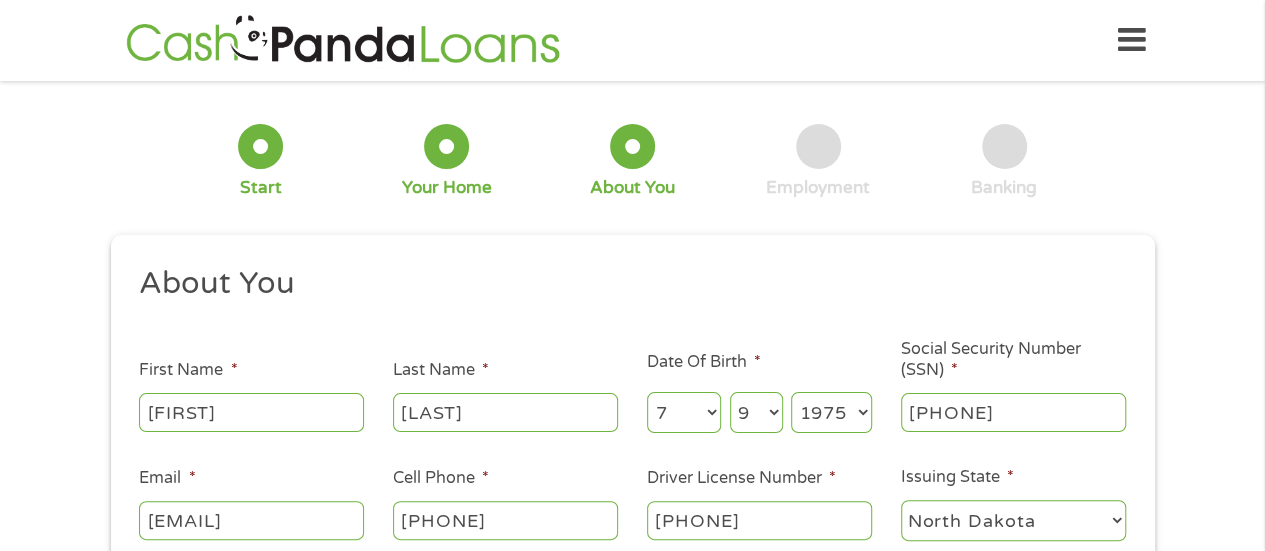 click on "1 Start 2 Your Home 3 About You 4 Employment 5 Banking 6 This field is hidden when viewing the form gclid Cj0KCQjwtMHEBhC-ARIsABua5iROS5QlLjWLcpDNmwrpJ7lTCvAbNAQZDk2O-dwfTL5KbkLXfUeK7fgaAvH2EALw_wcB This field is hidden when viewing the form Referrer https://www.cashpandaloans.com/?medium=adwords&source=adwords&campaign=[CAMPAIGN_ID]&adgroup=[AD_GROUP_ID]&creative=[CREATIVE_ID]&position&keyword=payday%20loans&utm_term=%7Bsearchterm%7D&matchtype=%7Bterm%7D&device=c&network=g&gad_source=1&gad_campaignid=[CAMPAIGN_ID]&gbraid=0AAAAABxw2IifllmmwWz8D9izT-EheBplL&gclid=Cj0KCQjwtMHEBhC-ARIsABua5iROS5QlLjWLcpDNmwrpJ7lTCvAbNAQZDk2O-dwfTL5KbkLXfUeK7fgaAvH2EALw_wcB This field is hidden when viewing the form Source adwords This field is hidden when viewing the form Campaign [CAMPAIGN_ID] This field is hidden when viewing the form Medium adwords This field is hidden when viewing the form adgroup keyword" at bounding box center (632, 378) 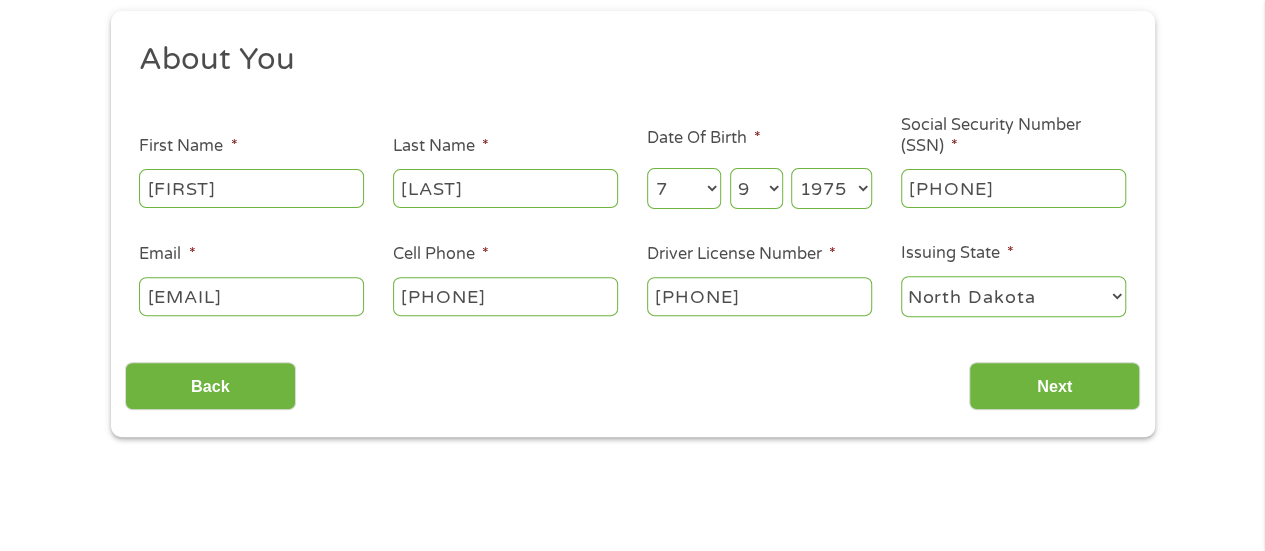 scroll, scrollTop: 240, scrollLeft: 0, axis: vertical 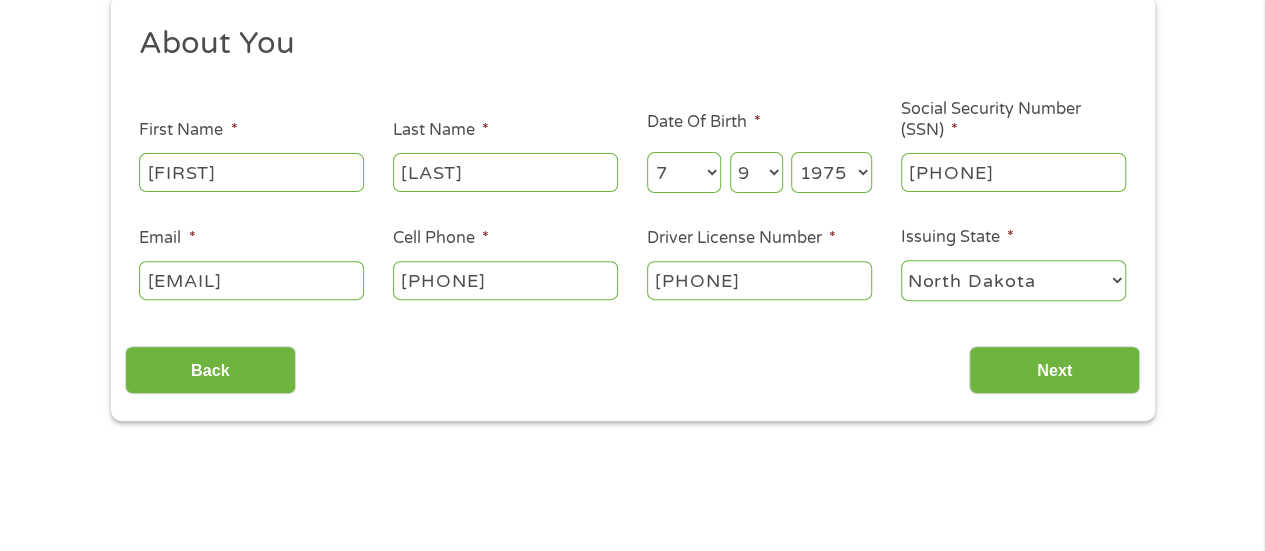 click on "Alabama Alaska Arizona Arkansas California Colorado Connecticut Delaware District of Columbia Florida Georgia Hawaii Idaho Illinois Indiana Iowa Kansas Kentucky Louisiana Maine Maryland Massachusetts Michigan Minnesota Mississippi Missouri Montana Nebraska Nevada New Hampshire New Jersey New Mexico New York North Carolina North Dakota Ohio Oklahoma Oregon Pennsylvania Rhode Island South Carolina South Dakota Tennessee Texas Utah Vermont Virginia Washington West Virginia Wisconsin Wyoming" at bounding box center [1013, 280] 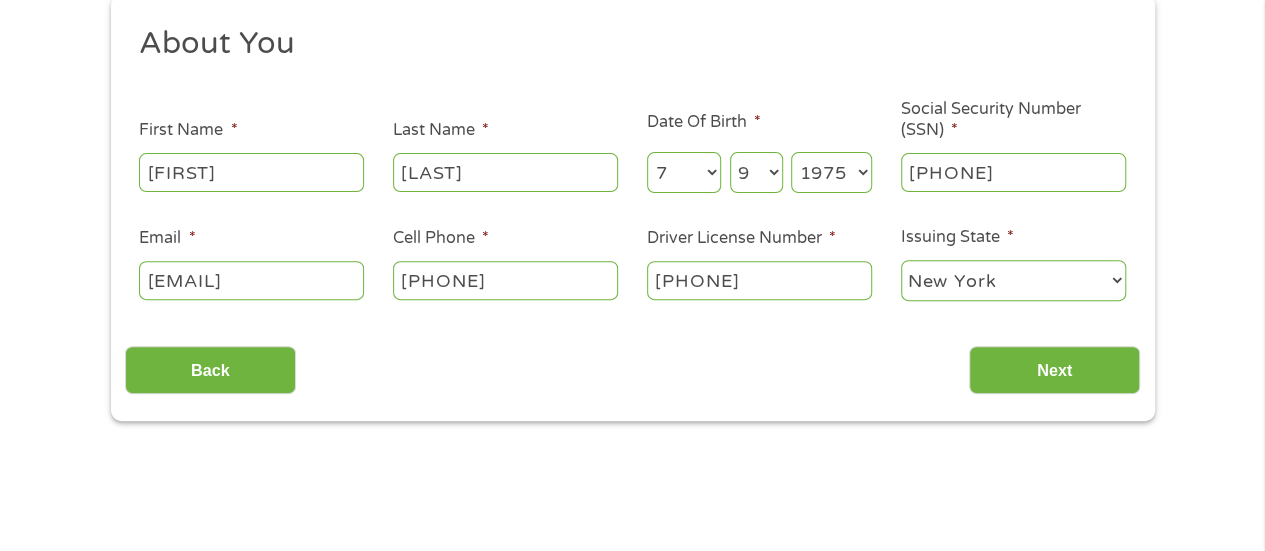 click on "Alabama Alaska Arizona Arkansas California Colorado Connecticut Delaware District of Columbia Florida Georgia Hawaii Idaho Illinois Indiana Iowa Kansas Kentucky Louisiana Maine Maryland Massachusetts Michigan Minnesota Mississippi Missouri Montana Nebraska Nevada New Hampshire New Jersey New Mexico New York North Carolina North Dakota Ohio Oklahoma Oregon Pennsylvania Rhode Island South Carolina South Dakota Tennessee Texas Utah Vermont Virginia Washington West Virginia Wisconsin Wyoming" at bounding box center [1013, 280] 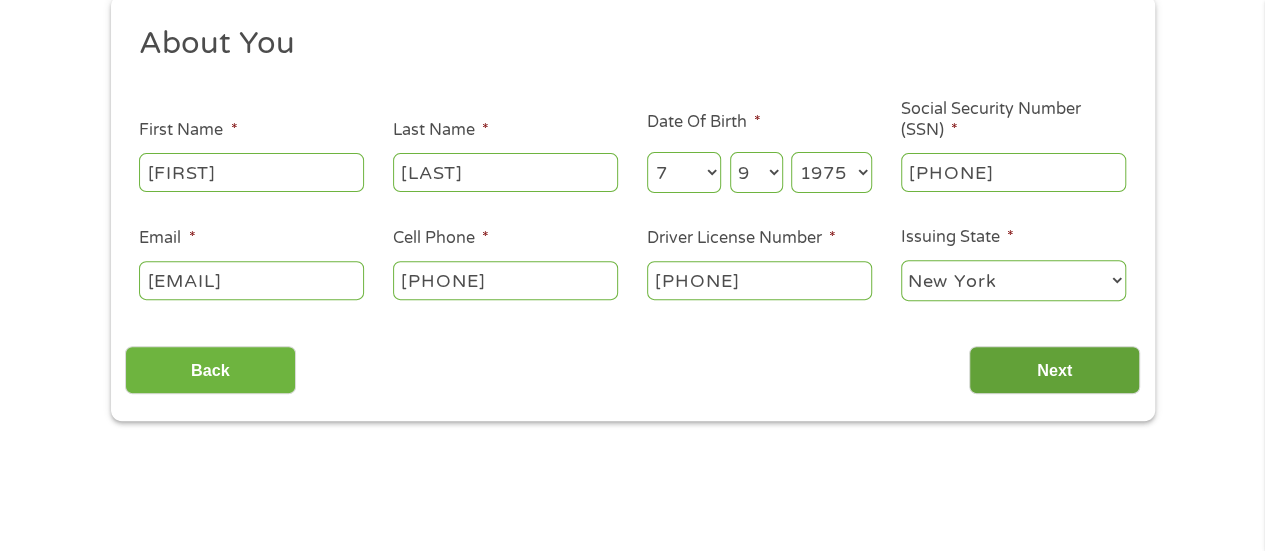 click on "Next" at bounding box center (1054, 370) 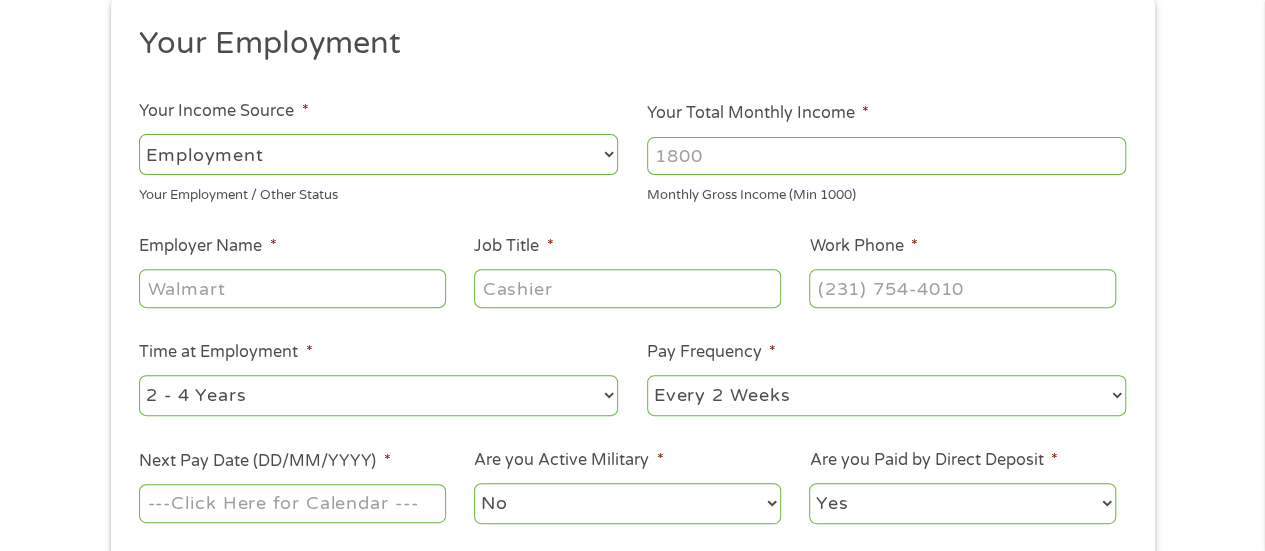 scroll, scrollTop: 22, scrollLeft: 0, axis: vertical 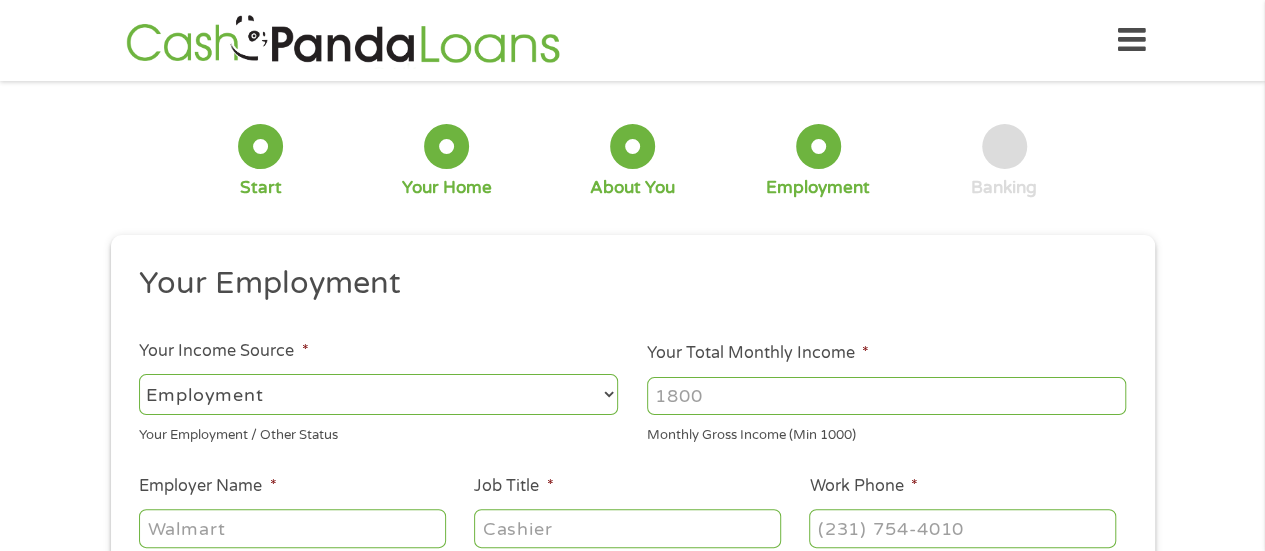 click on "--- Choose one --- Employment Self Employed Benefits" at bounding box center (378, 394) 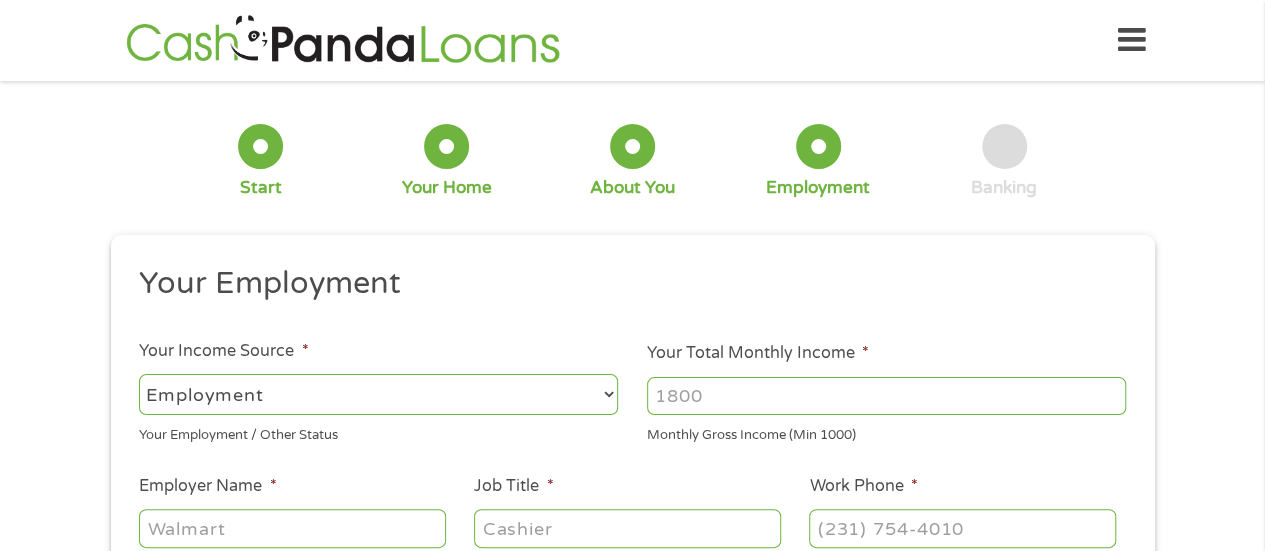 select on "benefits" 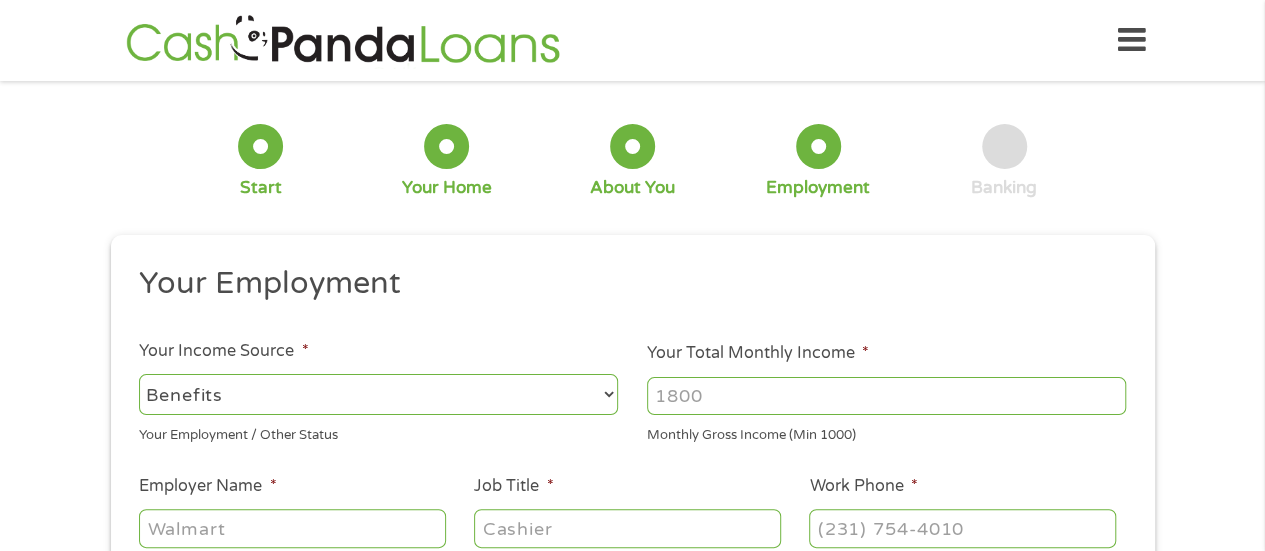 click on "--- Choose one --- Employment Self Employed Benefits" at bounding box center (378, 394) 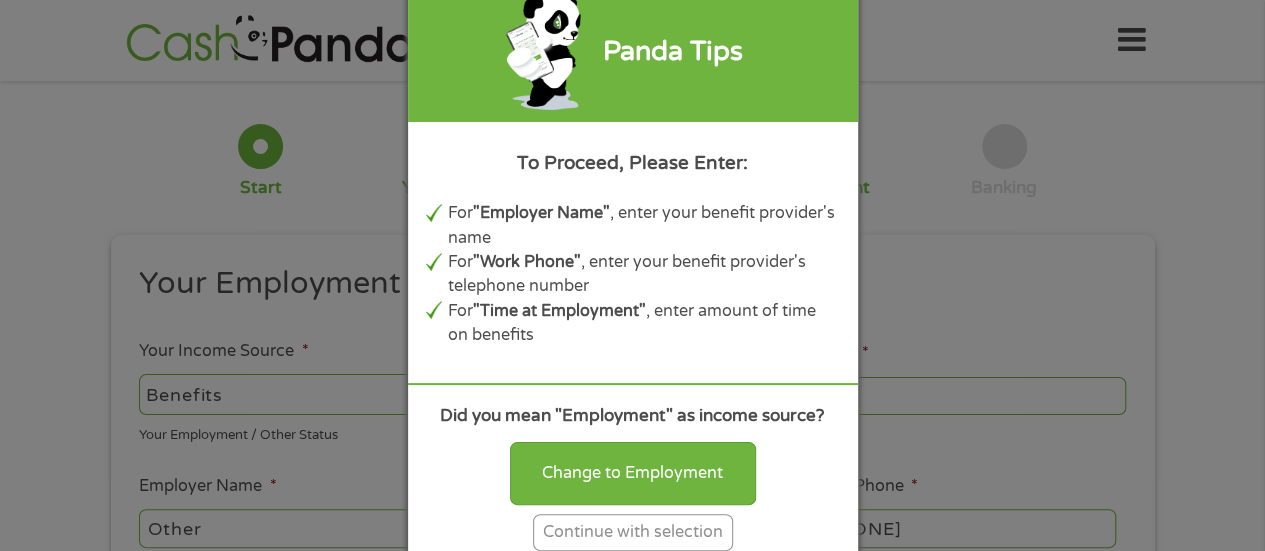 click on "Continue with selection" at bounding box center (633, 532) 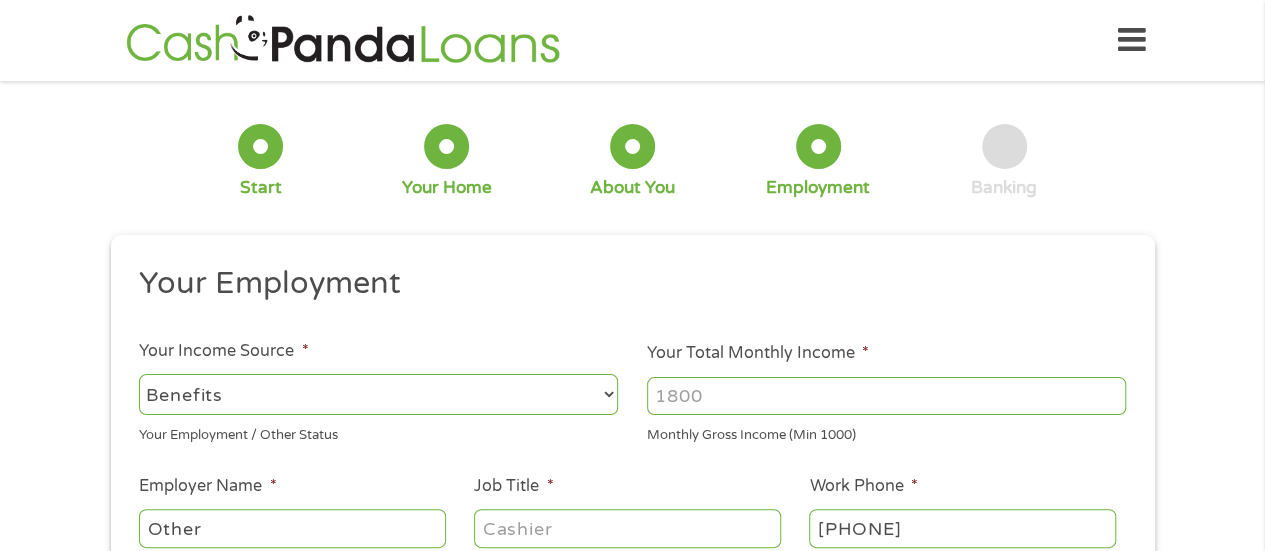 click on "Your Total Monthly Income *" at bounding box center [886, 396] 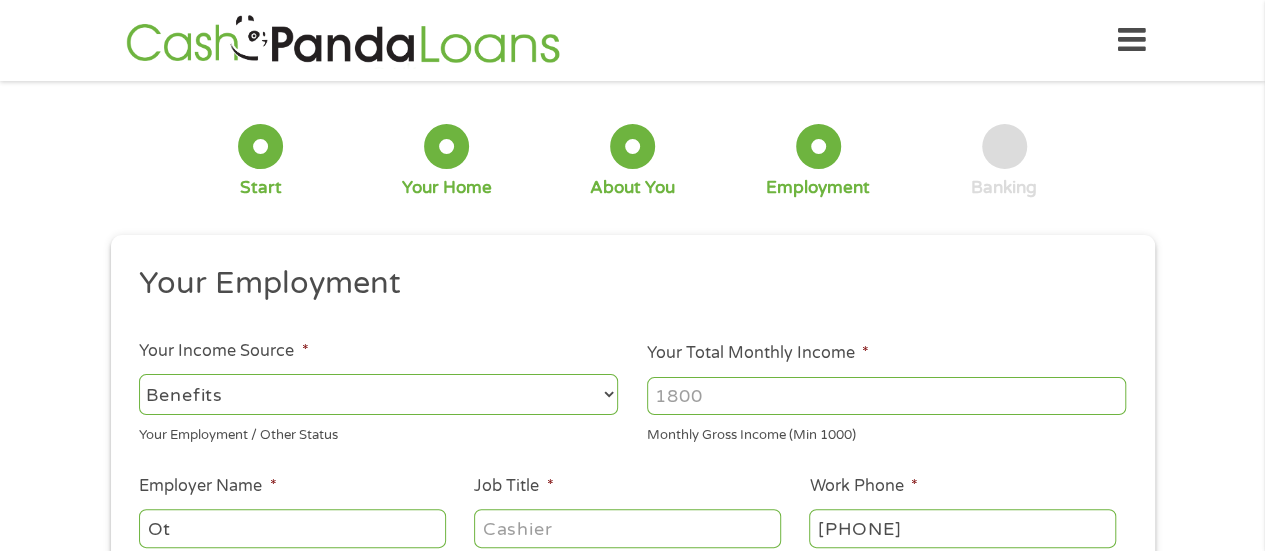 type on "O" 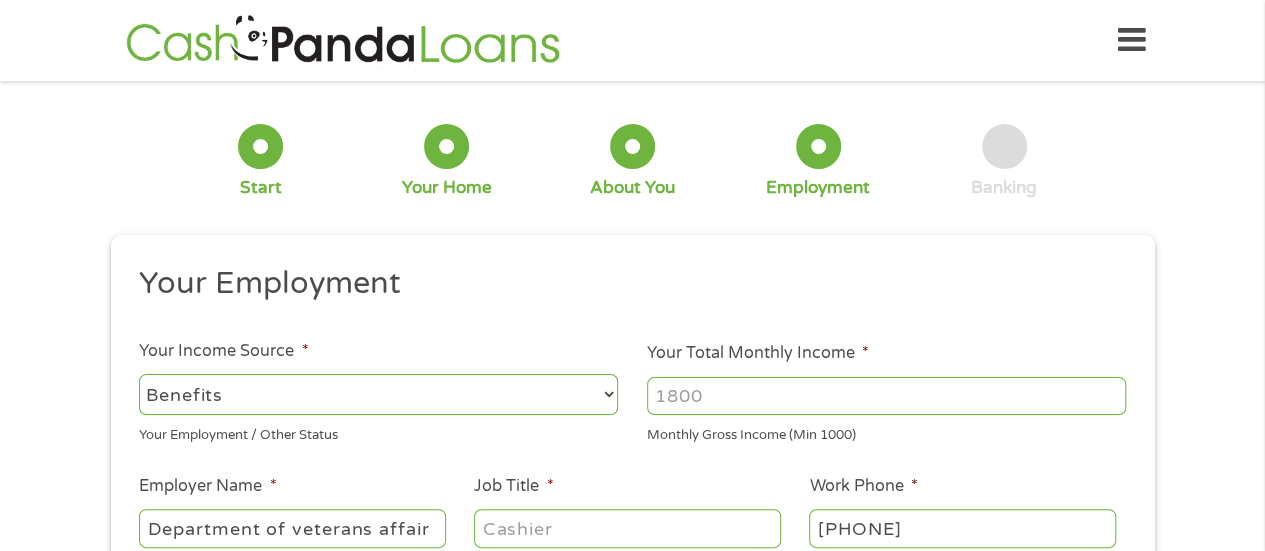 type on "Department of veterans affair" 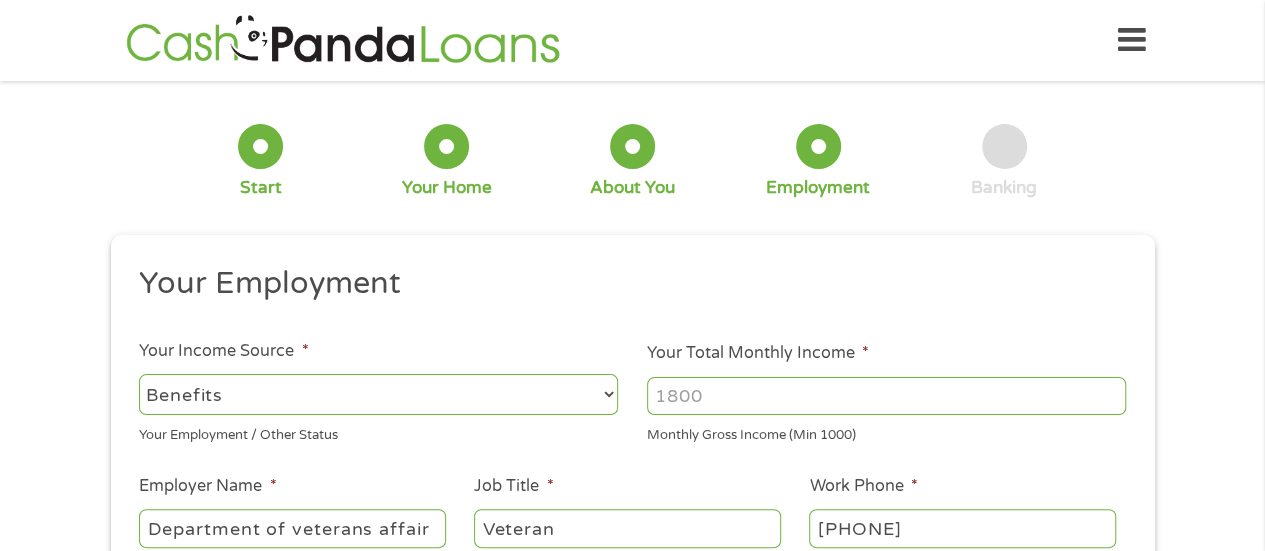 type on "Veteran" 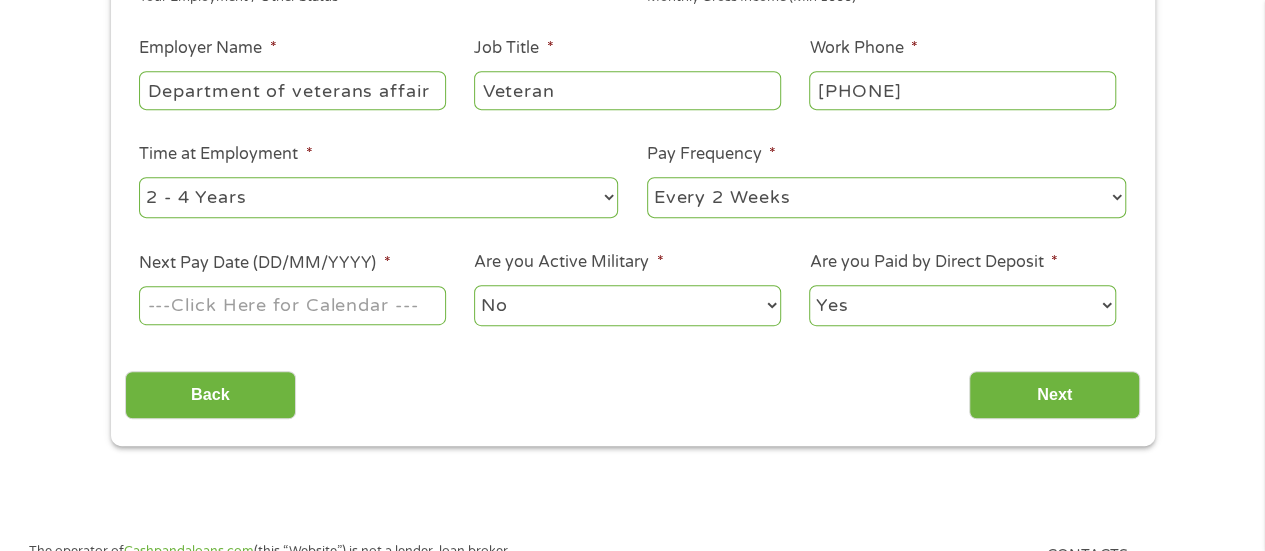 scroll, scrollTop: 440, scrollLeft: 0, axis: vertical 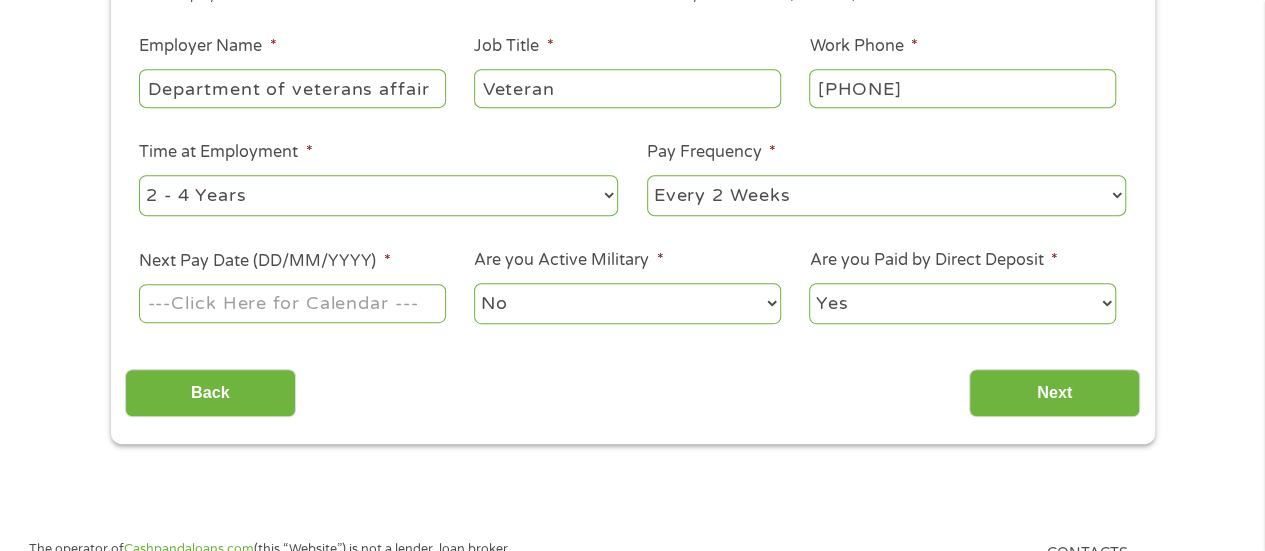 click on "--- Choose one --- 1 Year or less 1 - 2 Years 2 - 4 Years Over 4 Years" at bounding box center [378, 195] 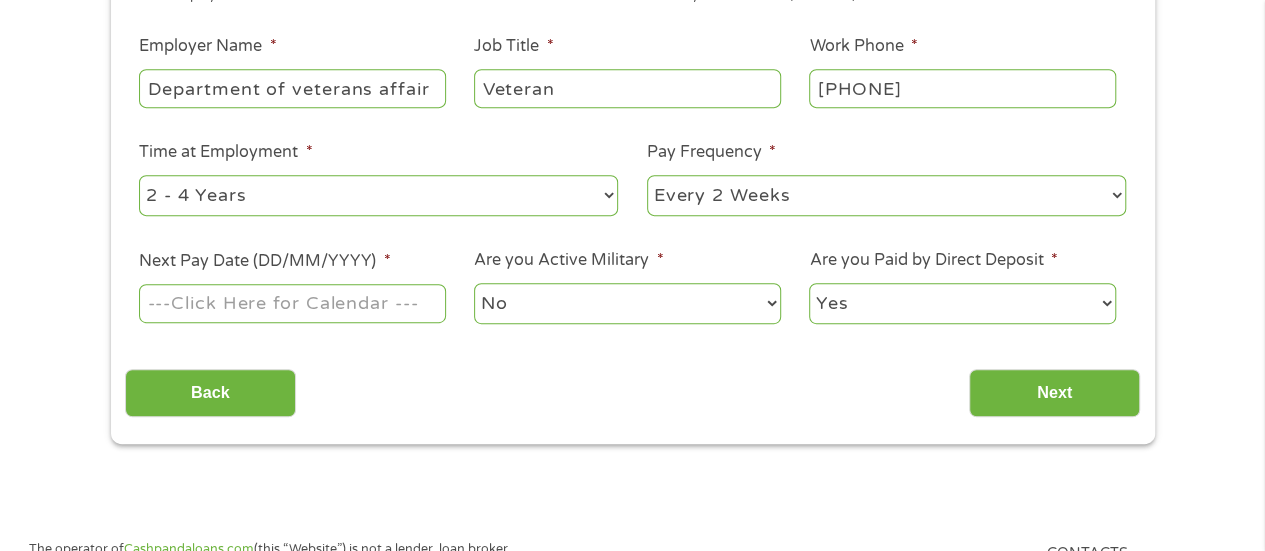 select on "60months" 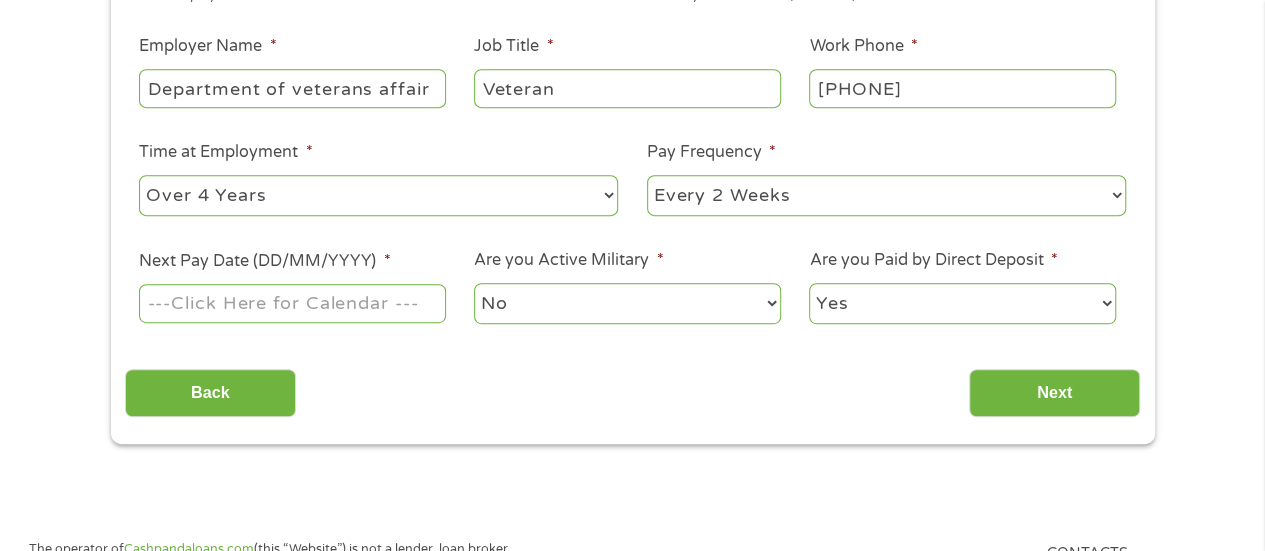 click on "--- Choose one --- 1 Year or less 1 - 2 Years 2 - 4 Years Over 4 Years" at bounding box center (378, 195) 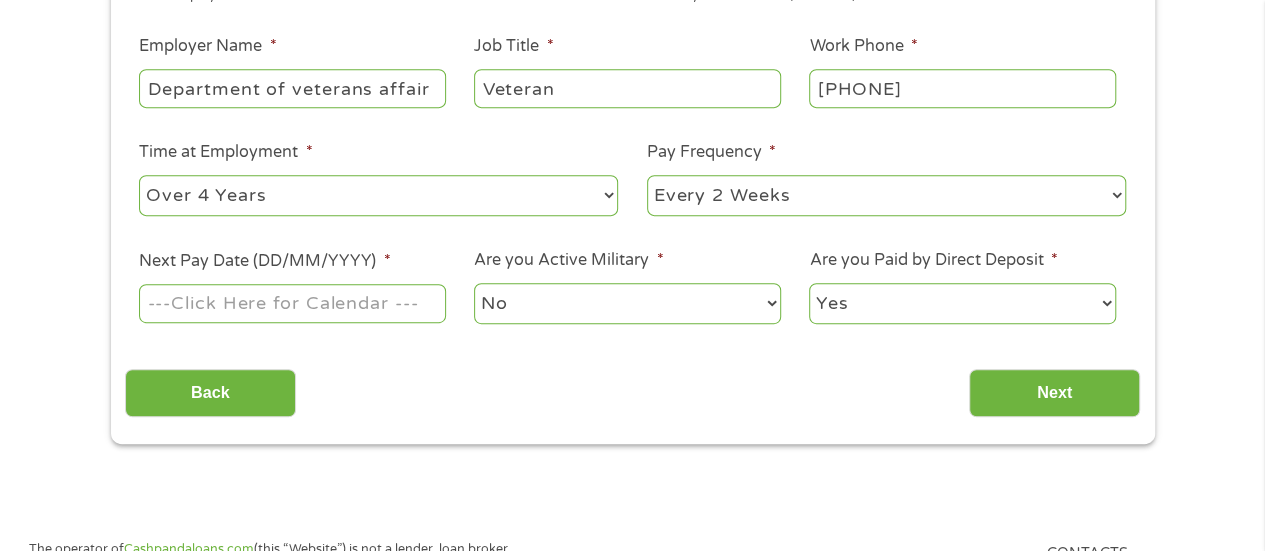 select on "monthly" 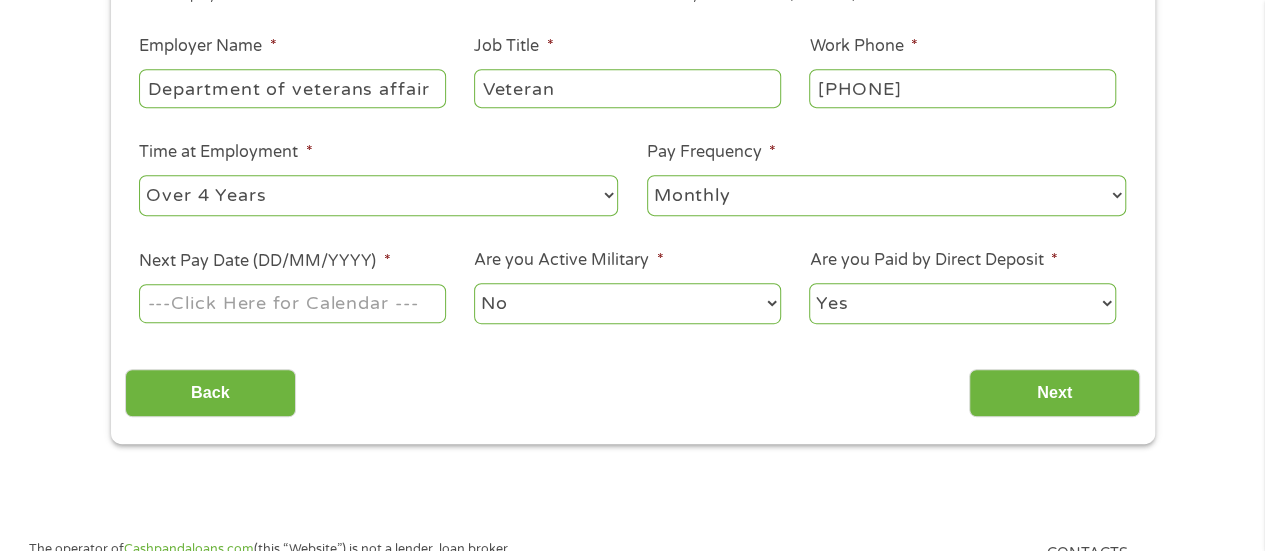 click on "--- Choose one --- Every 2 Weeks Every Week Monthly Semi-Monthly" at bounding box center (886, 195) 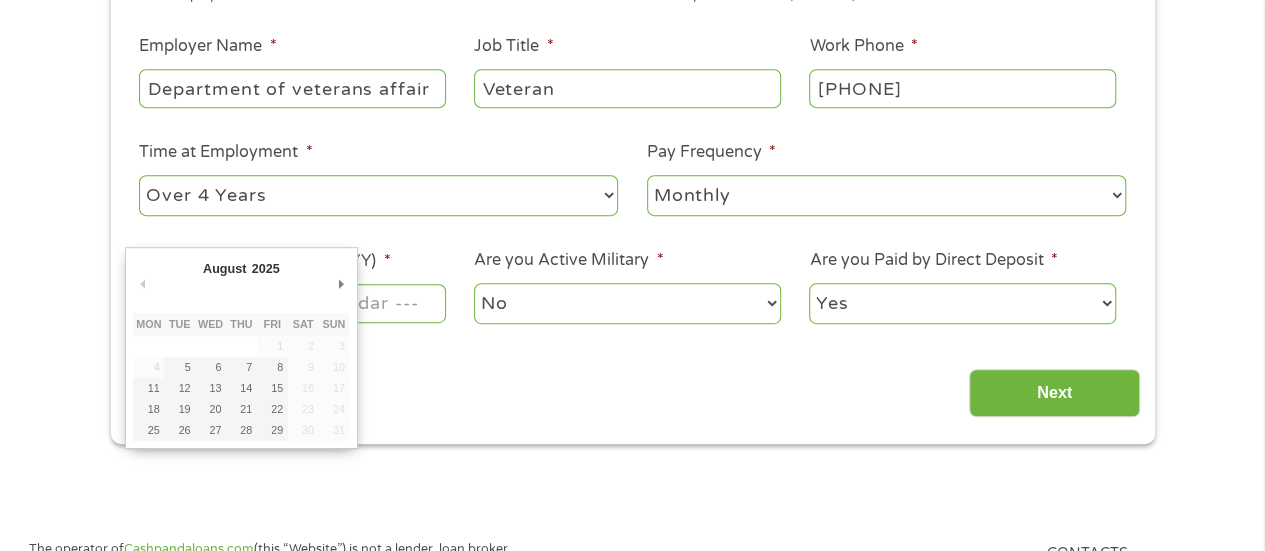 click on "Home Get Loan Offer How it works FAQs Blog Cash Loans Quick Loans Online Loans Payday Loans Cash Advances Préstamos Paycheck Loans Near Me Artificial Intelligence Loans Contact Us 1 Start 2 Your Home 3 About You 4 Employment 5 Banking 6 This field is hidden when viewing the form gclid Cj0KCQjwtMHEBhC-ARIsABua5iROS5QlLjWLcpDNmwrpJ7lTCvAbNAQZDk2O-dwfTL5KbkLXfUeK7fgaAvH2EALw_wcB This field is hidden when viewing the form Referrer https://www.cashpandaloans.com/?medium=adwords&source=adwords&campaign=[CAMPAIGN_ID]&adgroup=[AD_GROUP_ID]&creative=[CREATIVE_ID]&position&keyword=payday%20loans&utm_term=%7Bsearchterm%7D&matchtype=%7Bterm%7D&device=c&network=g&gad_source=1&gad_campaignid=[CAMPAIGN_ID]&gbraid=0AAAAABxw2IifllmmwWz8D9izT-EheBplL&gclid=Cj0KCQjwtMHEBhC-ARIsABua5iROS5QlLjWLcpDNmwrpJ7lTCvAbNAQZDk2O-dwfTL5KbkLXfUeK7fgaAvH2EALw_wcB Source adwords c" at bounding box center [632, 838] 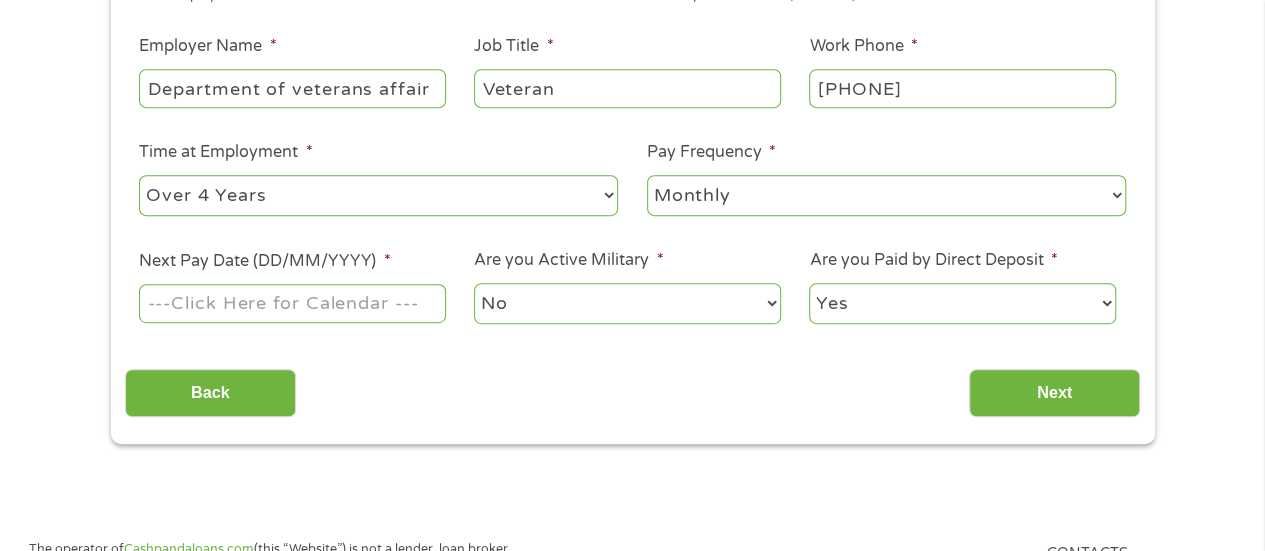 click on "Next Pay Date (DD/MM/YYYY) *" at bounding box center [292, 303] 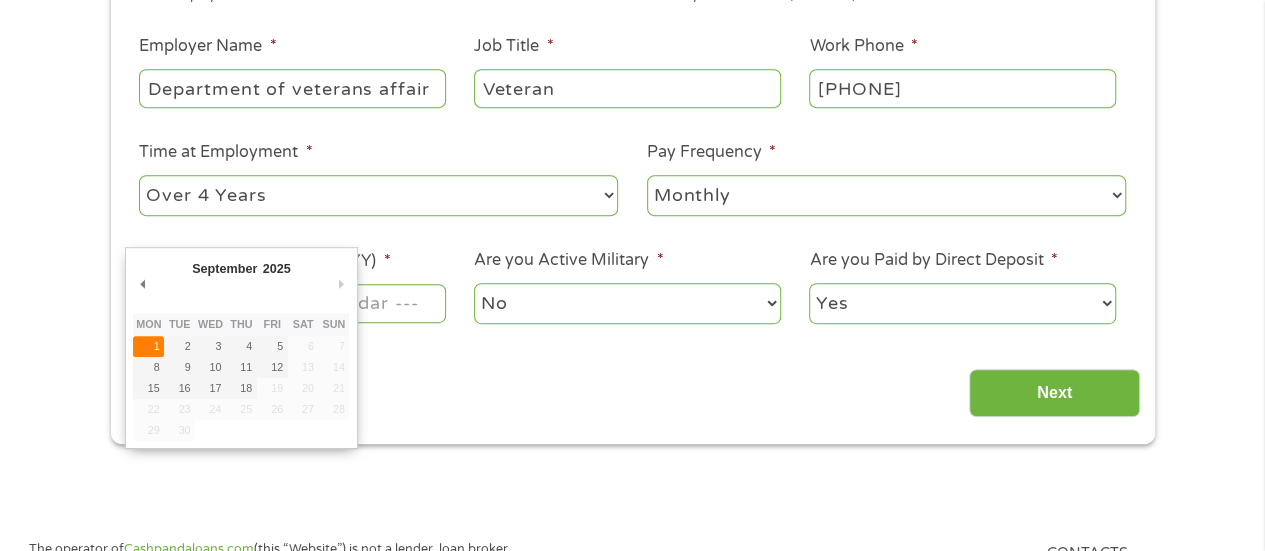 type on "[DATE]" 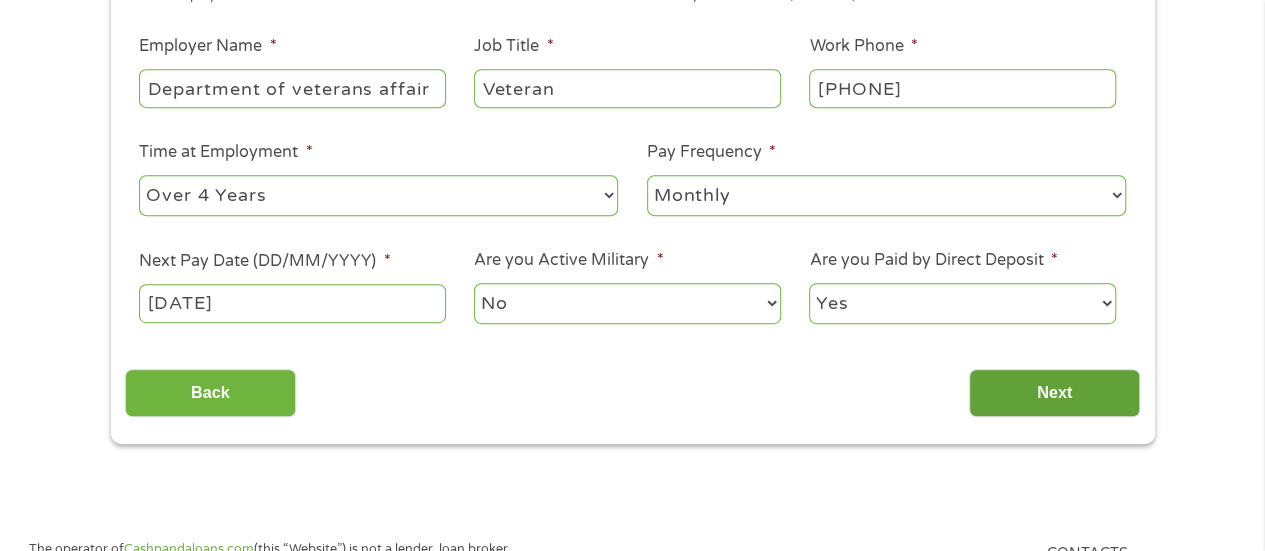 click on "Next" at bounding box center [1054, 393] 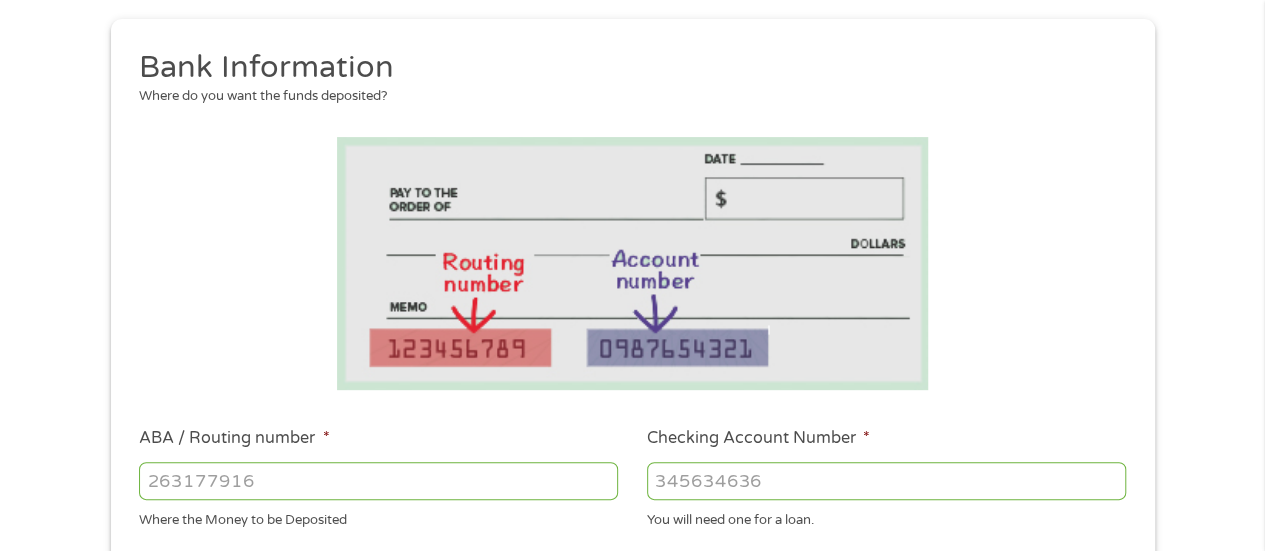scroll, scrollTop: 0, scrollLeft: 0, axis: both 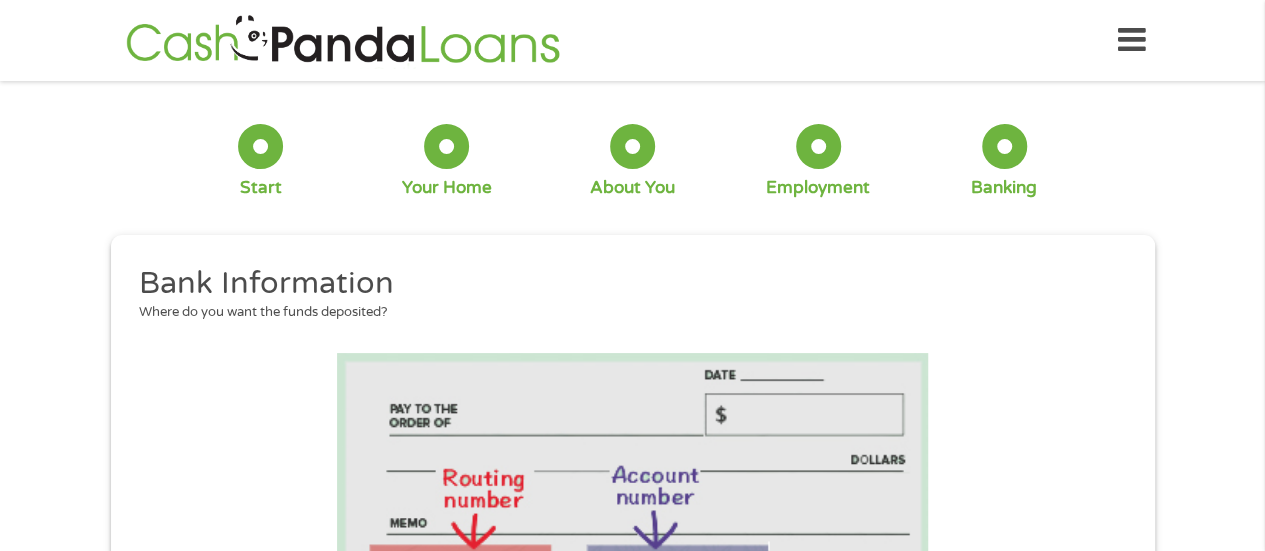 click on "1 Start 2 Your Home 3 About You 4 Employment 5 Banking 6 This field is hidden when viewing the form gclid Cj0KCQjwtMHEBhC-ARIsABua5iROS5QlLjWLcpDNmwrpJ7lTCvAbNAQZDk2O-dwfTL5KbkLXfUeK7fgaAvH2EALw_wcB This field is hidden when viewing the form Referrer https://www.cashpandaloans.com/?medium=adwords&source=adwords&campaign=[CAMPAIGN_ID]&adgroup=[AD_GROUP_ID]&creative=[CREATIVE_ID]&position&keyword=payday%20loans&utm_term=%7Bsearchterm%7D&matchtype=%7Bterm%7D&device=c&network=g&gad_source=1&gad_campaignid=[CAMPAIGN_ID]&gbraid=0AAAAABxw2IifllmmwWz8D9izT-EheBplL&gclid=Cj0KCQjwtMHEBhC-ARIsABua5iROS5QlLjWLcpDNmwrpJ7lTCvAbNAQZDk2O-dwfTL5KbkLXfUeK7fgaAvH2EALw_wcB This field is hidden when viewing the form Source adwords This field is hidden when viewing the form Campaign [CAMPAIGN_ID] This field is hidden when viewing the form Medium adwords This field is hidden when viewing the form adgroup keyword" at bounding box center (632, 711) 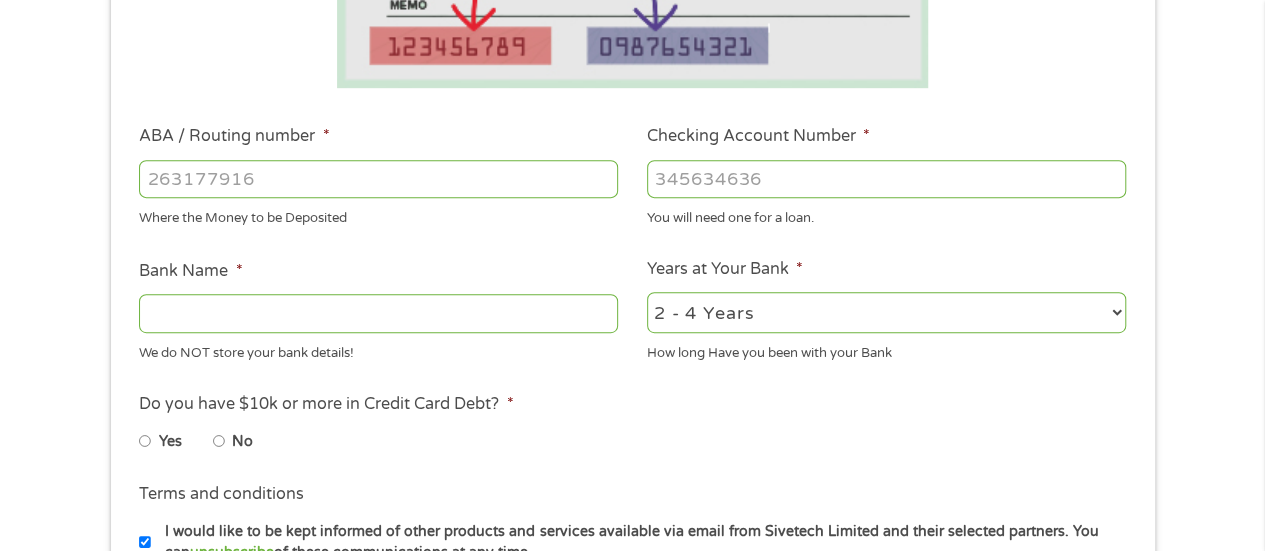 scroll, scrollTop: 520, scrollLeft: 0, axis: vertical 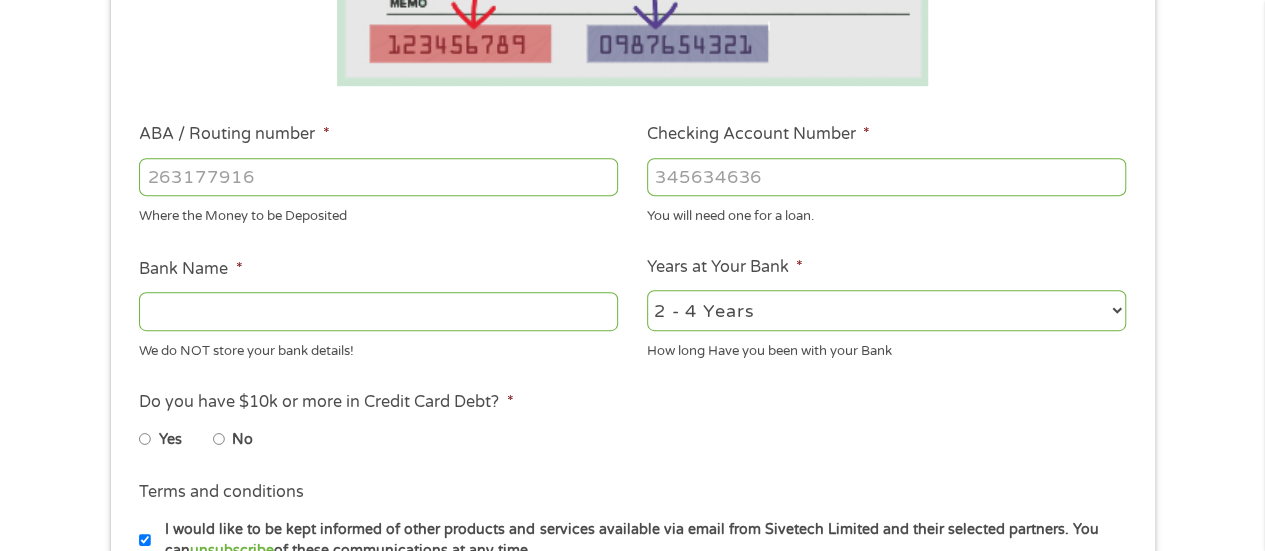 click on "ABA / Routing number *" at bounding box center (378, 177) 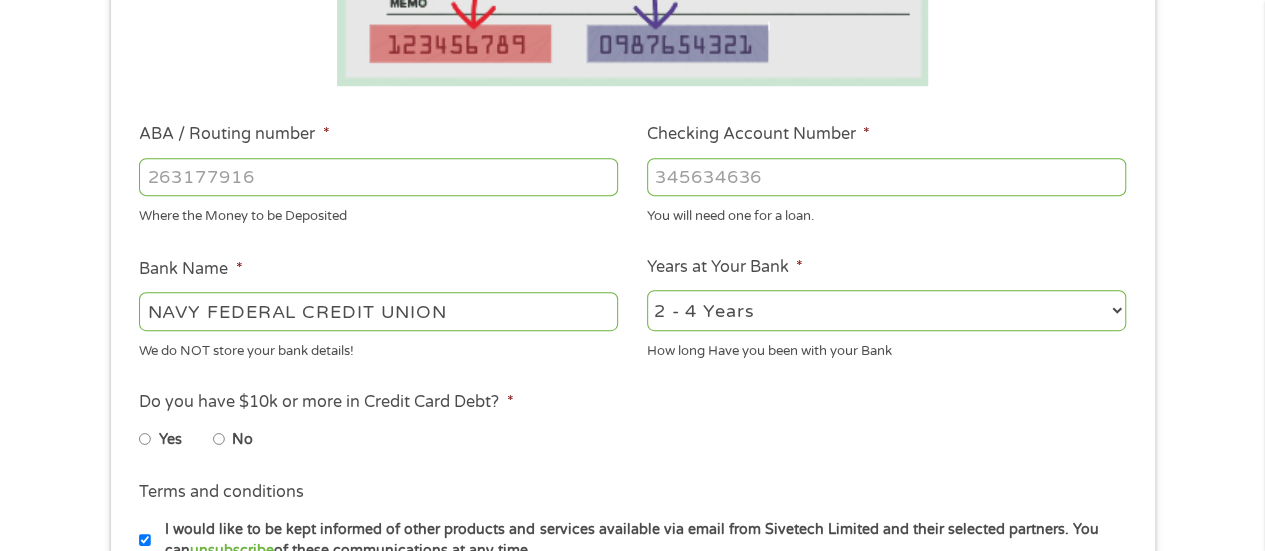 type on "[PHONE]" 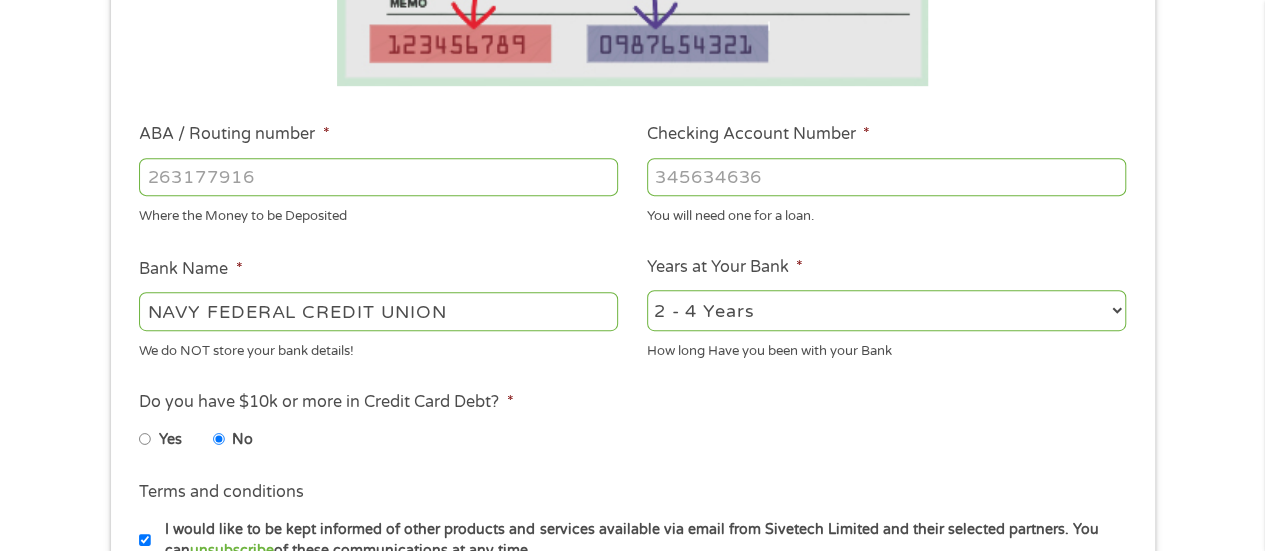 click on "1 Start 2 Your Home 3 About You 4 Employment 5 Banking 6 This field is hidden when viewing the form gclid Cj0KCQjwtMHEBhC-ARIsABua5iROS5QlLjWLcpDNmwrpJ7lTCvAbNAQZDk2O-dwfTL5KbkLXfUeK7fgaAvH2EALw_wcB This field is hidden when viewing the form Referrer https://www.cashpandaloans.com/?medium=adwords&source=adwords&campaign=[CAMPAIGN_ID]&adgroup=[AD_GROUP_ID]&creative=[CREATIVE_ID]&position&keyword=payday%20loans&utm_term=%7Bsearchterm%7D&matchtype=%7Bterm%7D&device=c&network=g&gad_source=1&gad_campaignid=[CAMPAIGN_ID]&gbraid=0AAAAABxw2IifllmmwWz8D9izT-EheBplL&gclid=Cj0KCQjwtMHEBhC-ARIsABua5iROS5QlLjWLcpDNmwrpJ7lTCvAbNAQZDk2O-dwfTL5KbkLXfUeK7fgaAvH2EALw_wcB This field is hidden when viewing the form Source adwords This field is hidden when viewing the form Campaign [CAMPAIGN_ID] This field is hidden when viewing the form Medium adwords This field is hidden when viewing the form adgroup keyword" at bounding box center (632, 191) 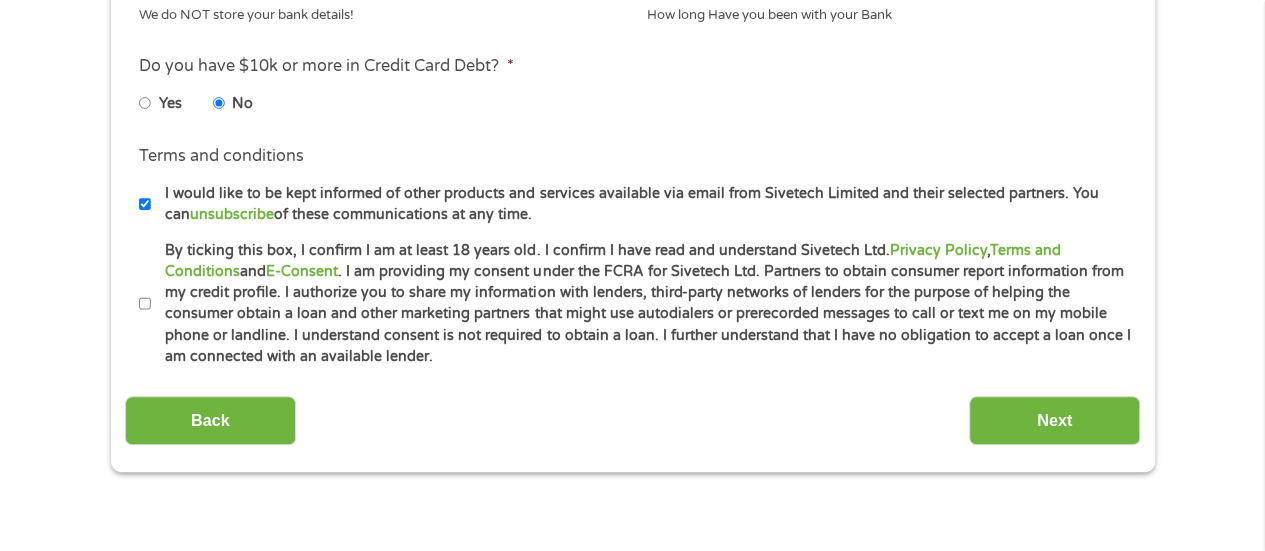 scroll, scrollTop: 920, scrollLeft: 0, axis: vertical 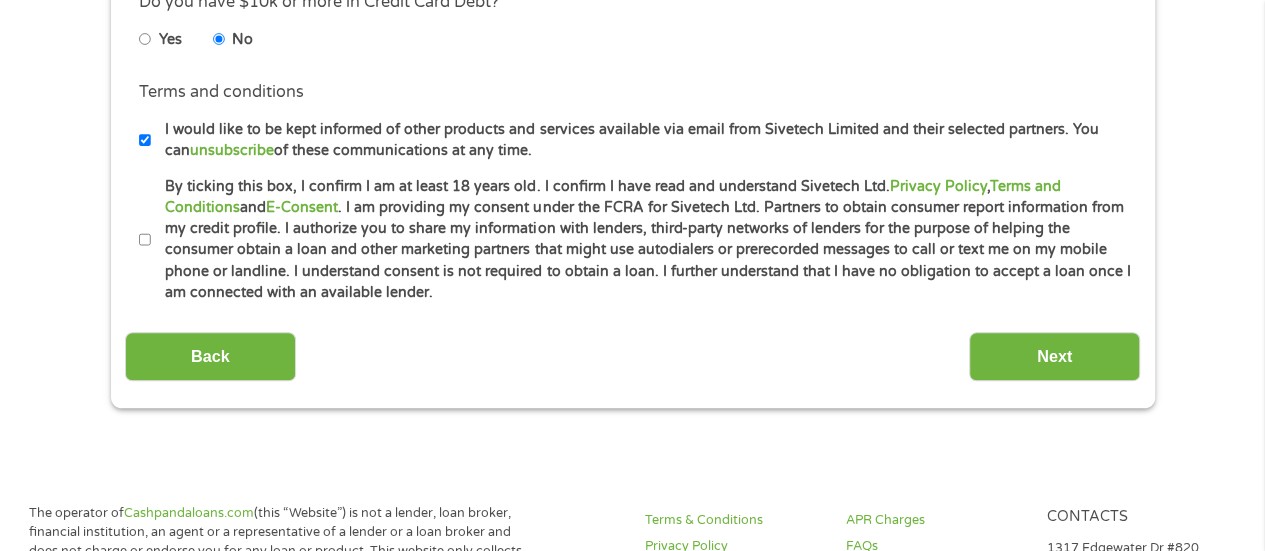 click on "By ticking this box, I confirm I am at least 18 years old. I confirm I have read and understand Sivetech Ltd.  Privacy Policy ,  Terms and Conditions  and  E-Consent . I am providing my consent under the FCRA for Sivetech Ltd. Partners to obtain consumer report information from my credit profile. I authorize you to share my information with lenders, third-party networks of lenders for the purpose of helping the consumer obtain a loan and other marketing partners that might use autodialers or prerecorded messages to call or text me on my mobile phone or landline. I understand consent is not required to obtain a loan. I further understand that I have no obligation to accept a loan once I am connected with an available lender." at bounding box center (641, 240) 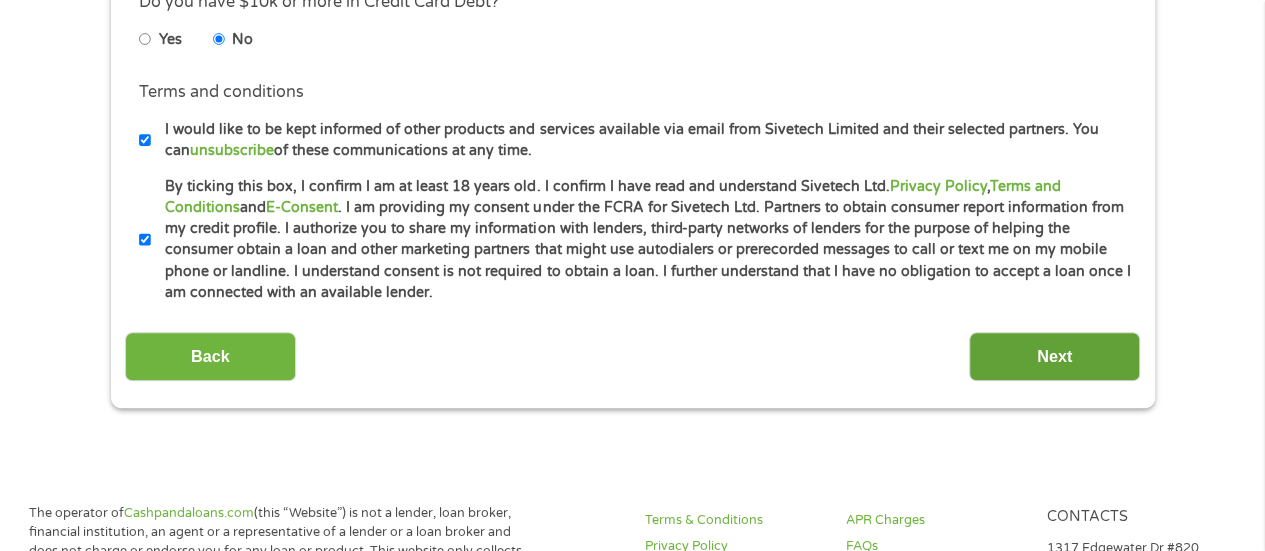 click on "Next" at bounding box center [1054, 356] 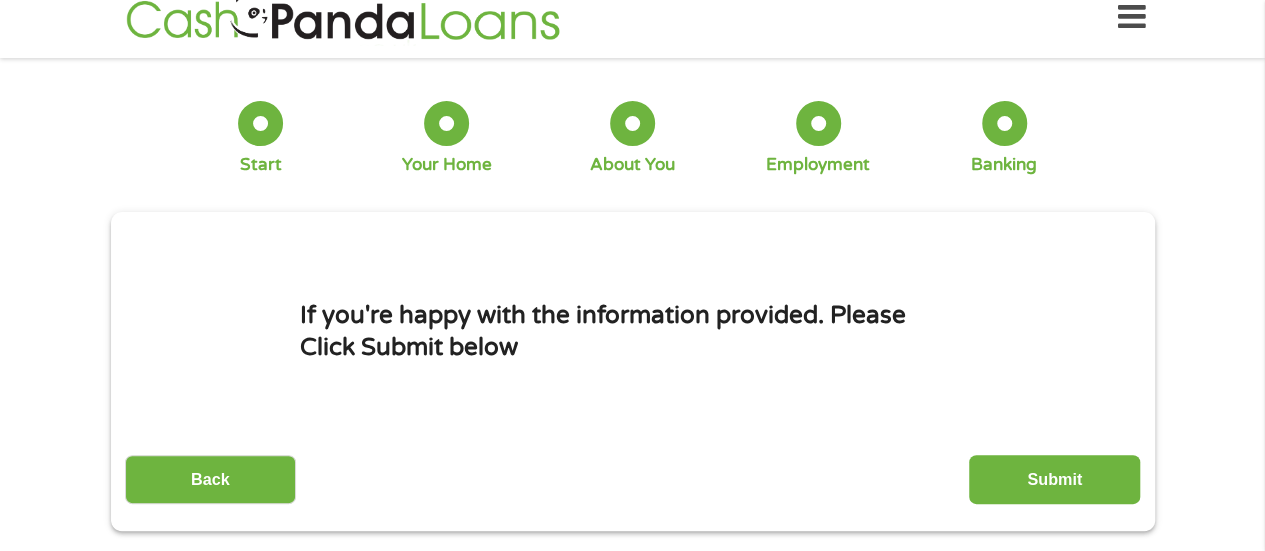 scroll, scrollTop: 0, scrollLeft: 0, axis: both 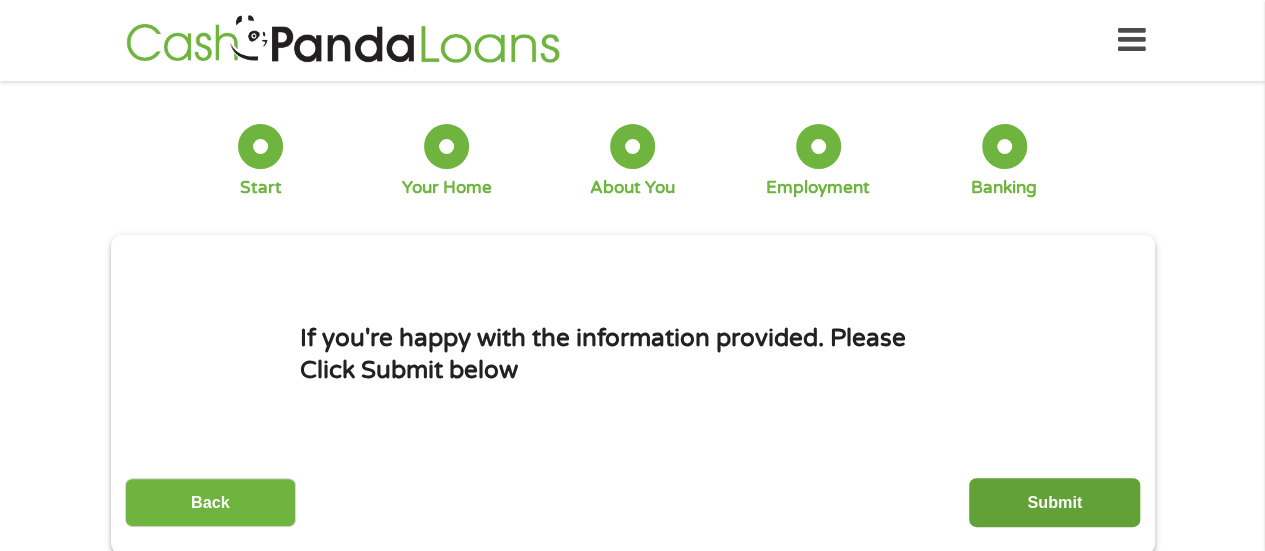 click on "Submit" at bounding box center (1054, 502) 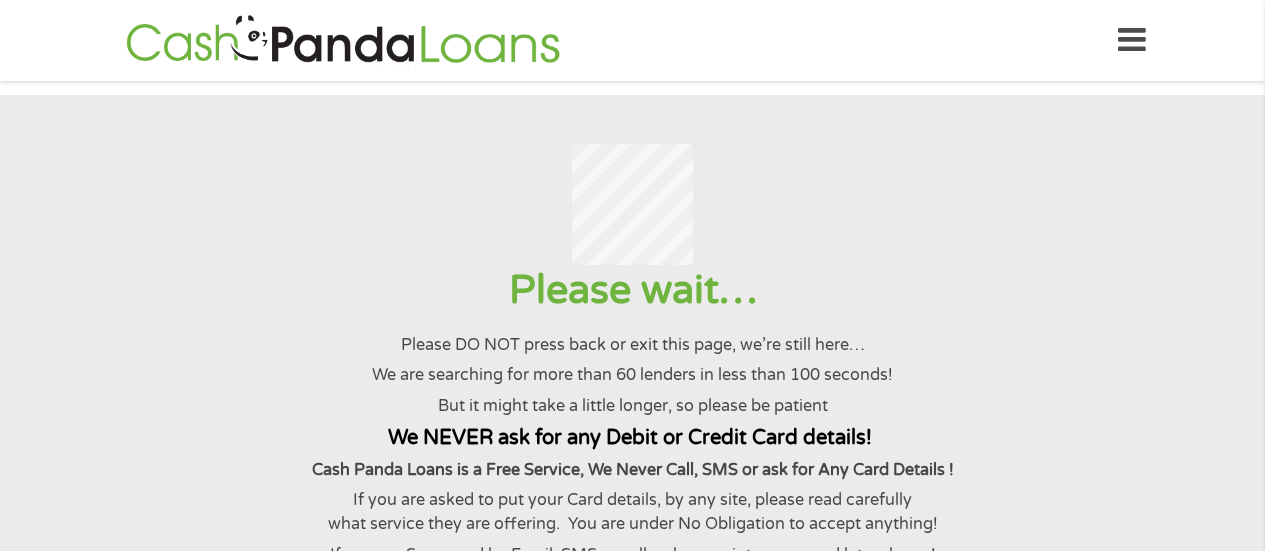 scroll, scrollTop: 0, scrollLeft: 0, axis: both 